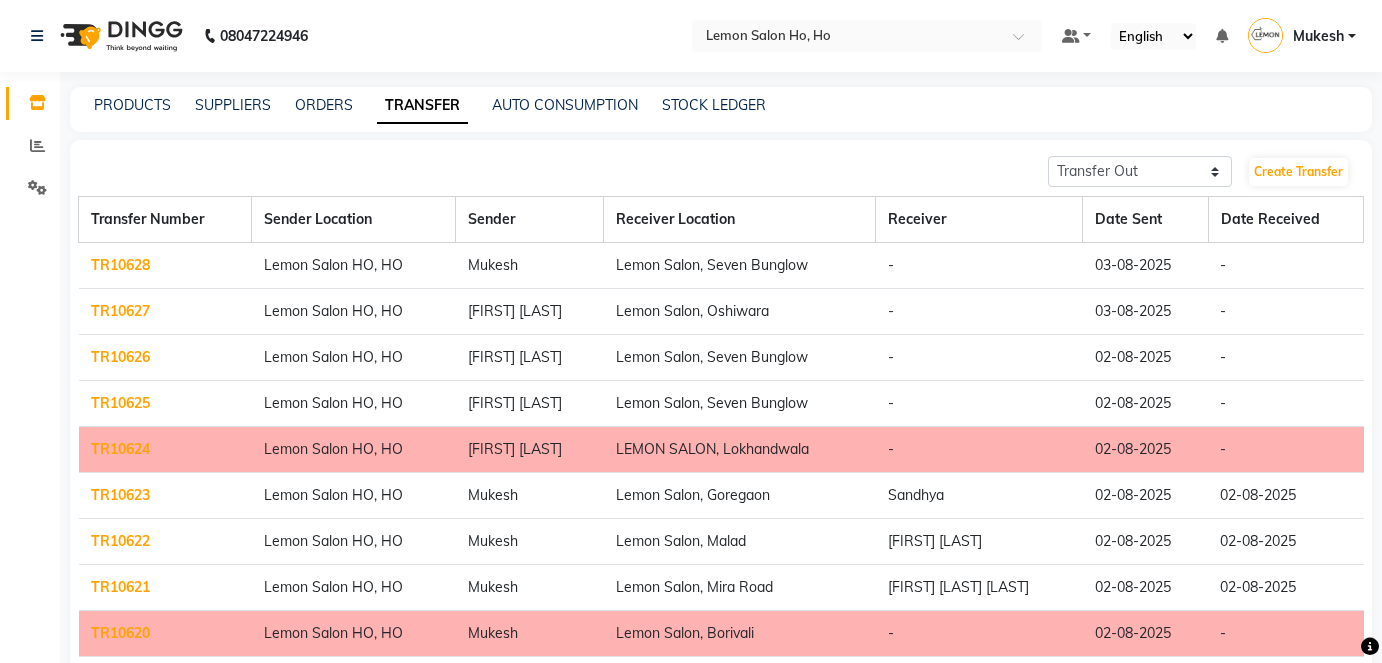select on "sender" 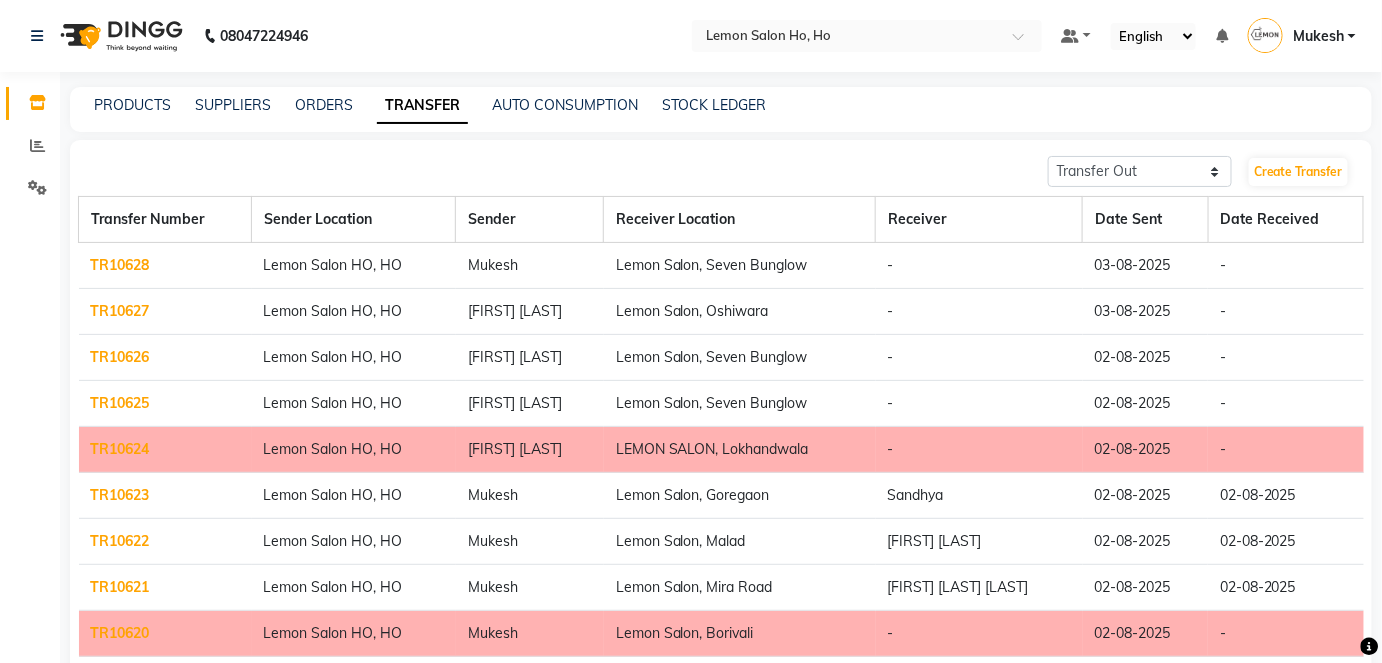 scroll, scrollTop: 0, scrollLeft: 0, axis: both 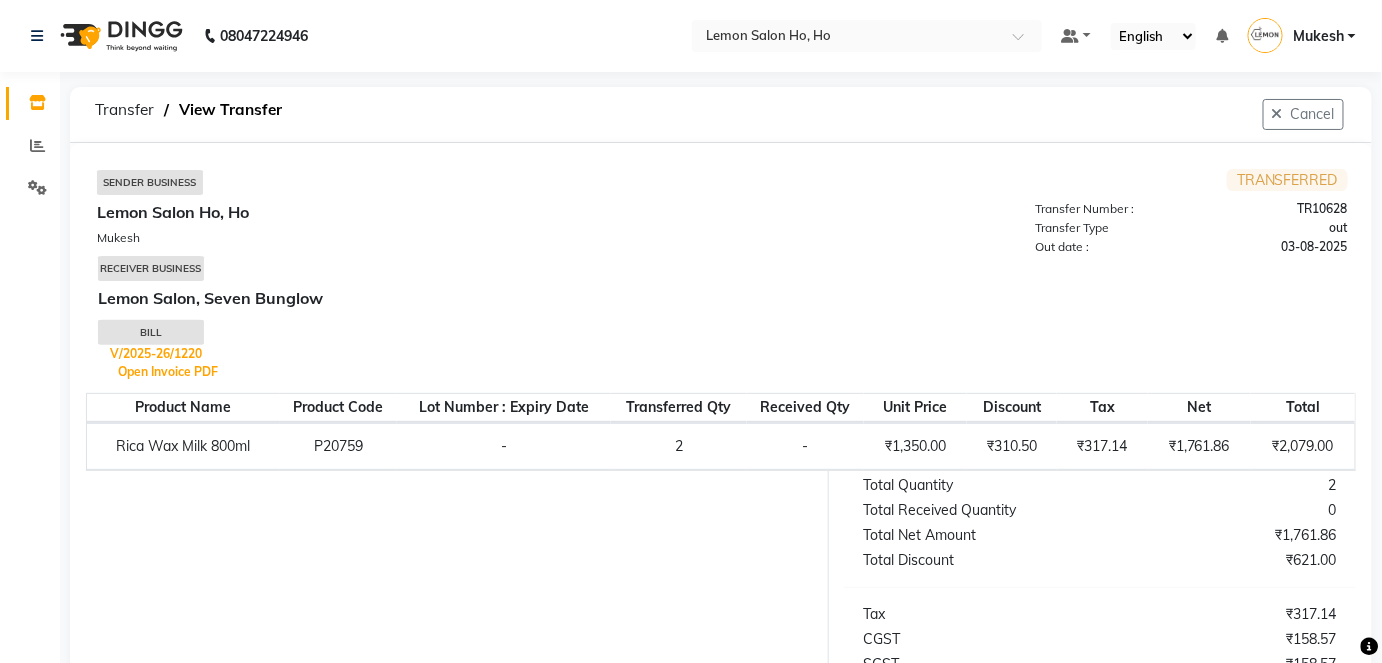 select on "sender" 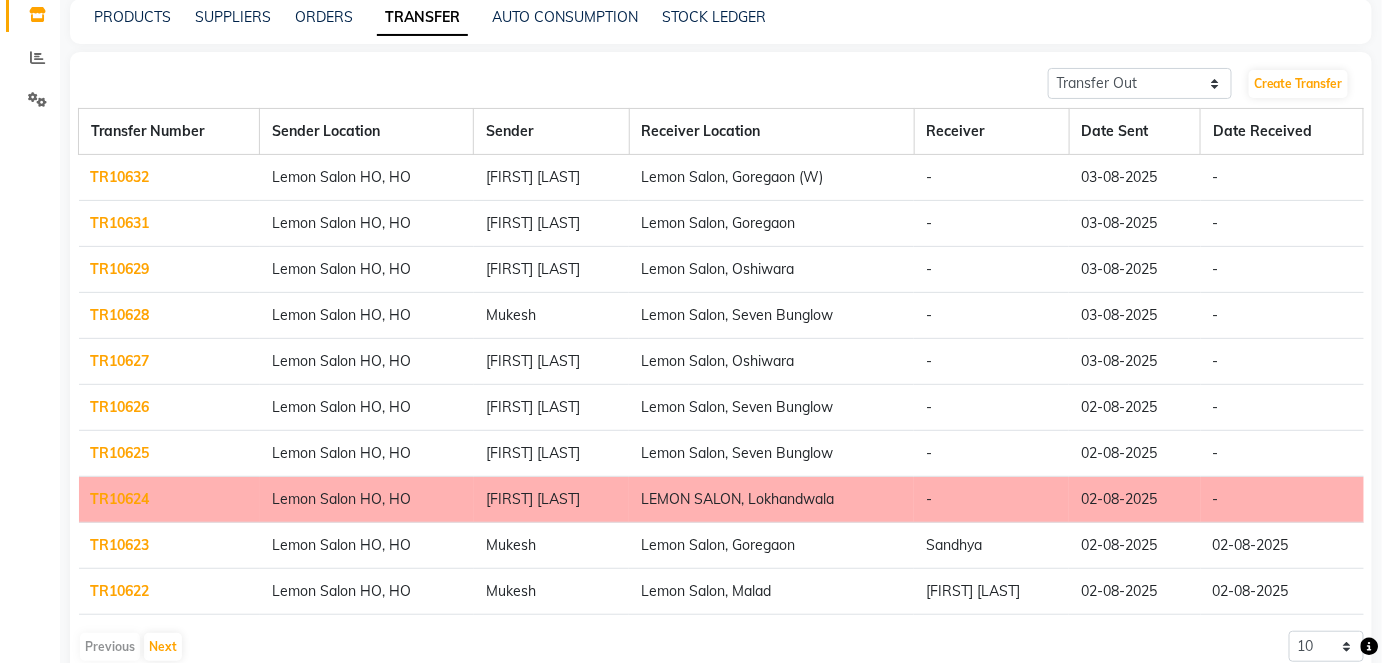 scroll, scrollTop: 130, scrollLeft: 0, axis: vertical 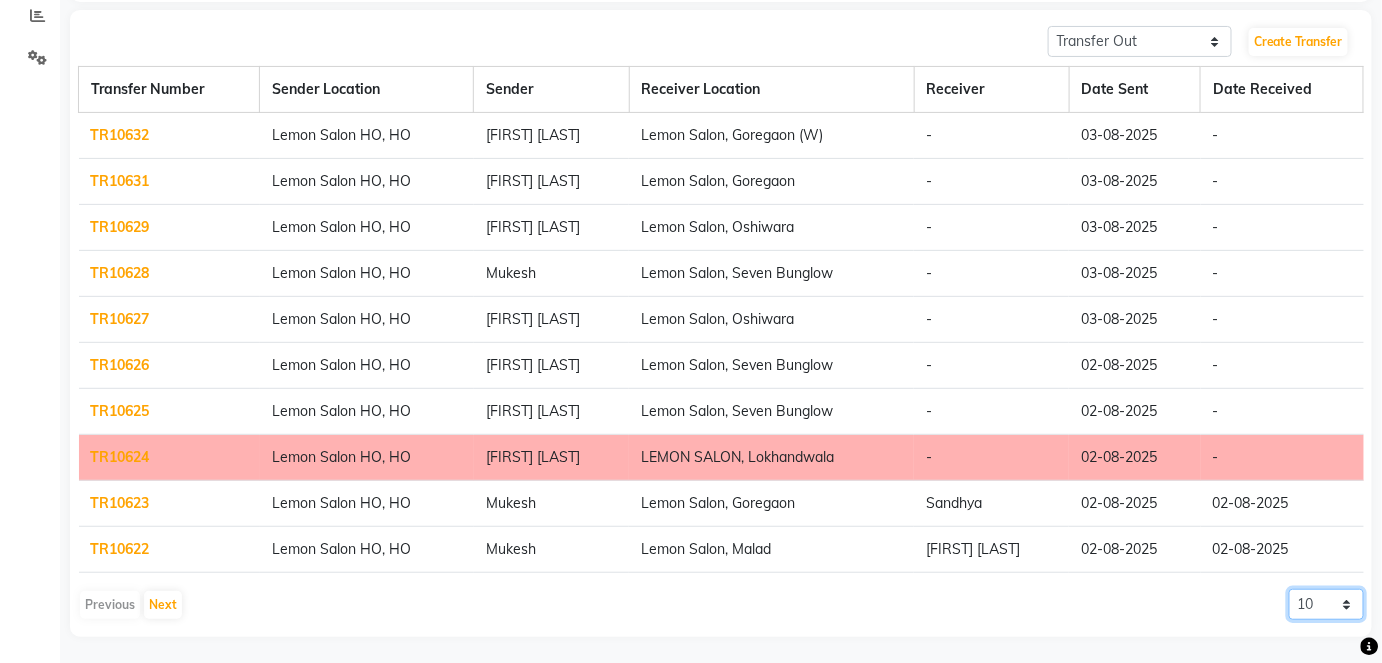 click on "10 20 50 100" 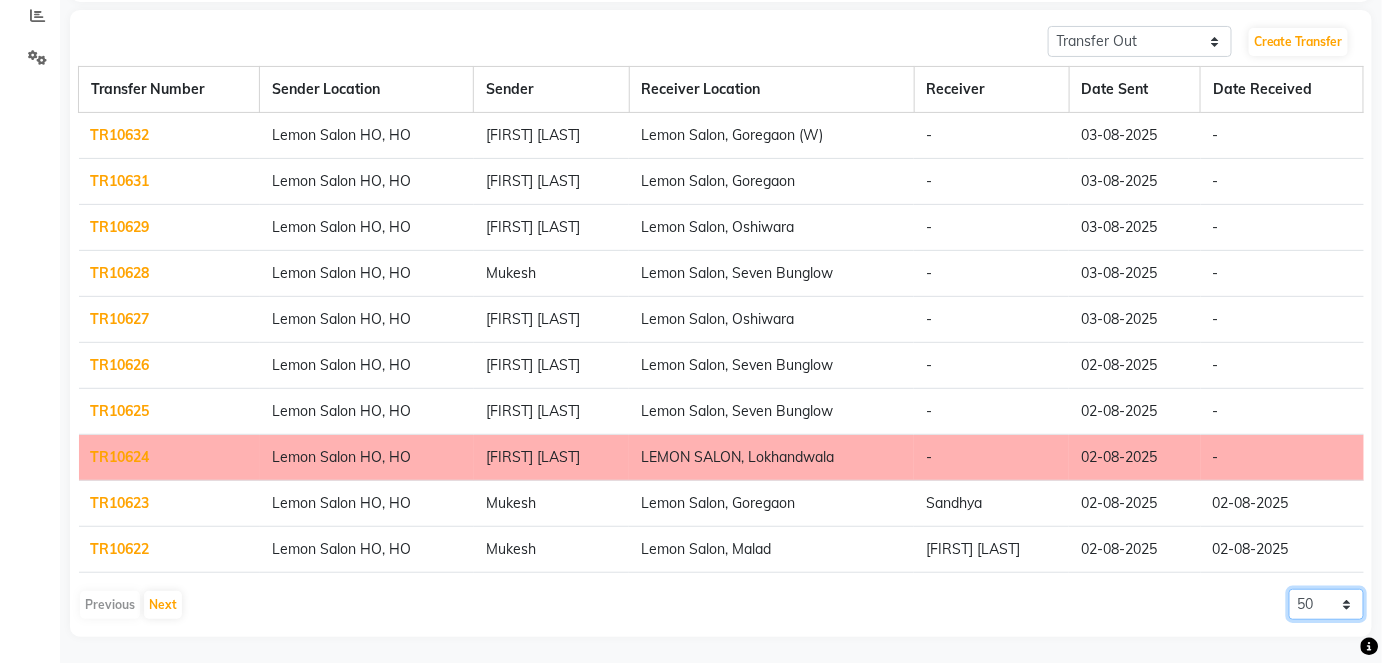 click on "10 20 50 100" 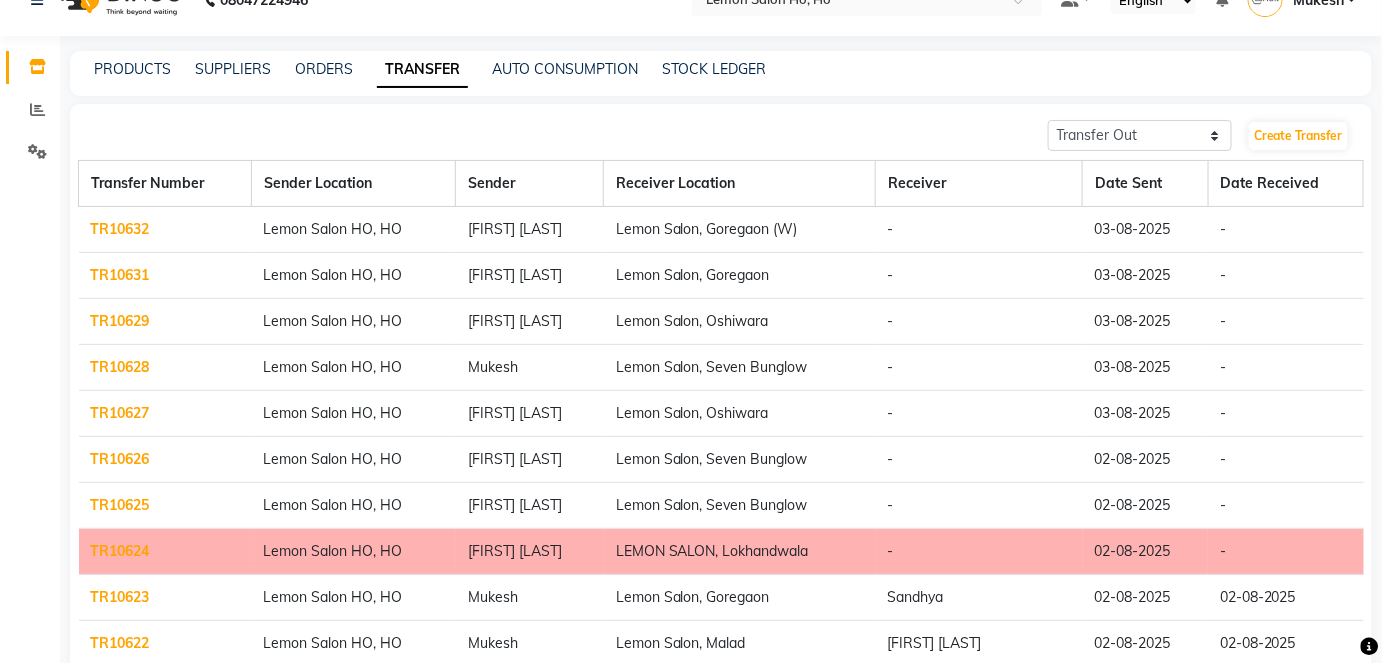 scroll, scrollTop: 0, scrollLeft: 0, axis: both 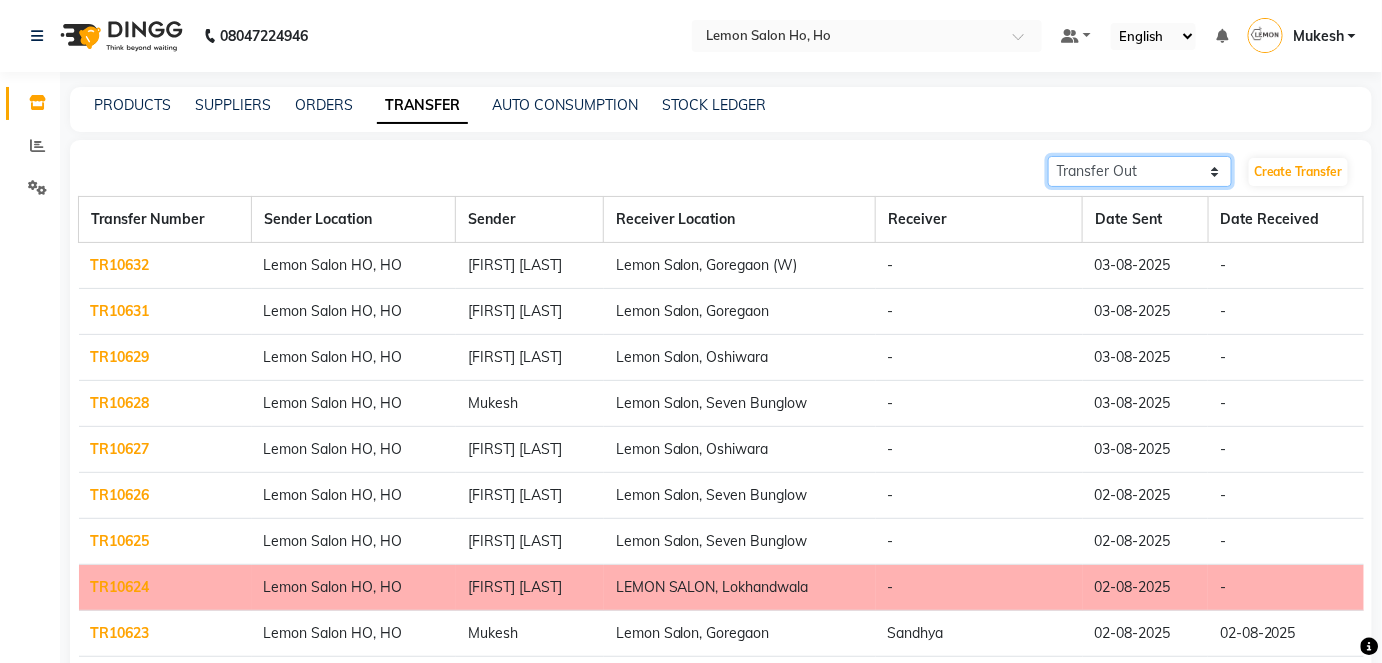click on "Transfer In Transfer Out" 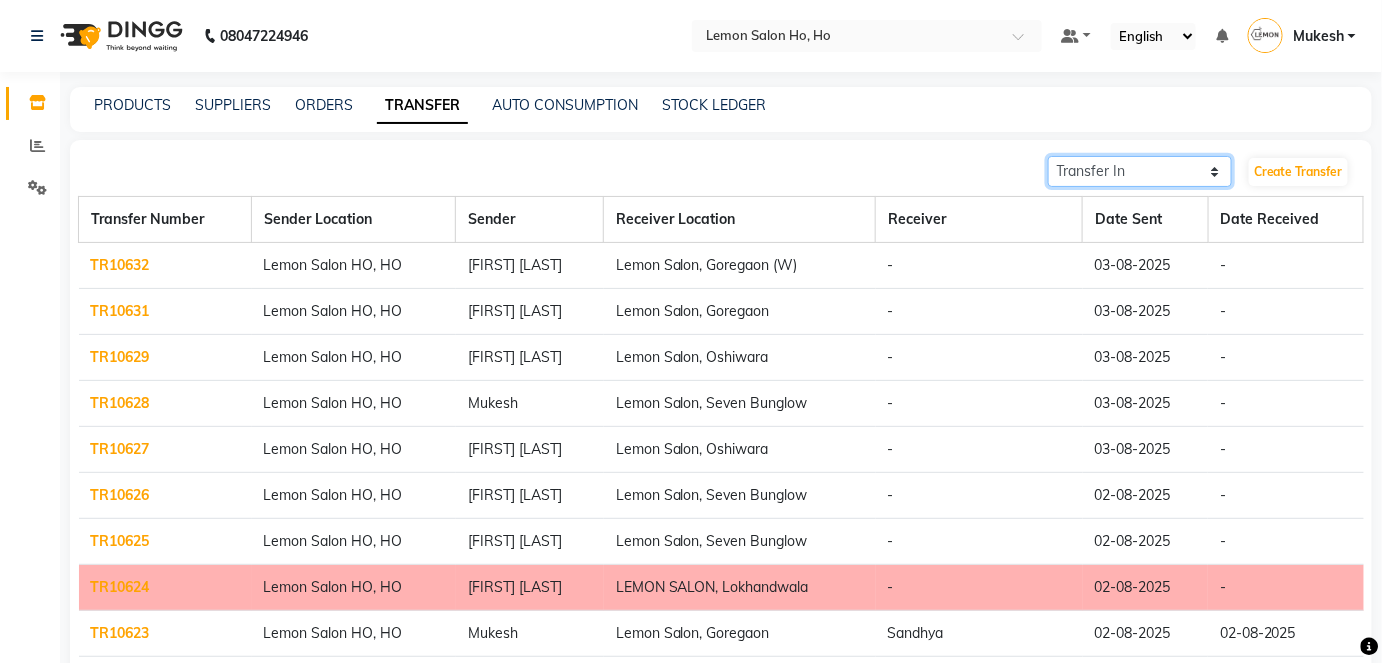 click on "Transfer In Transfer Out" 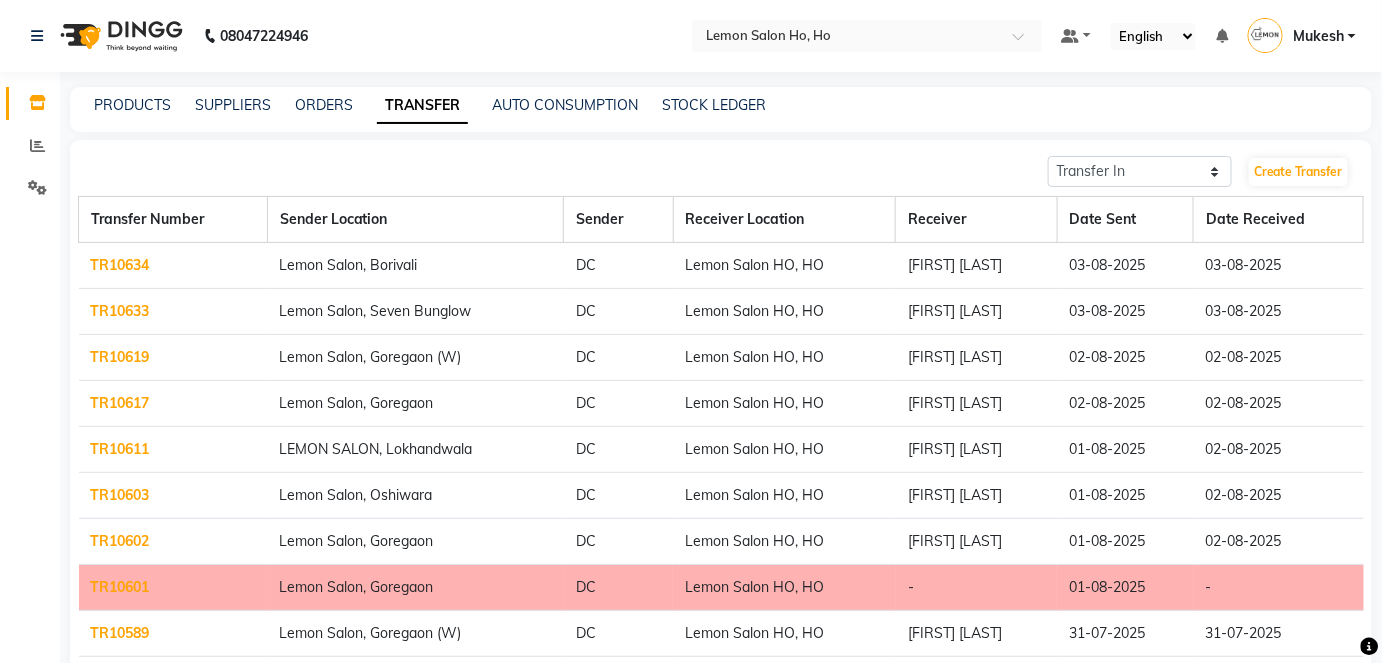 click on "-" 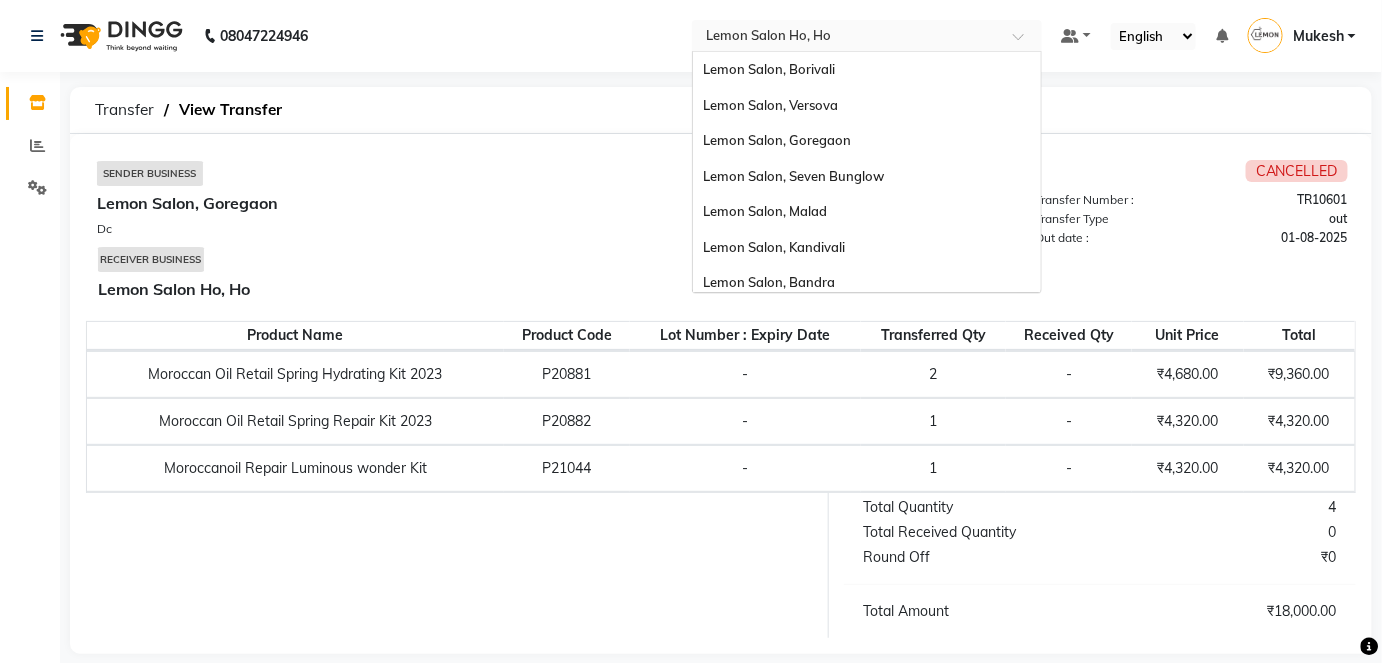 scroll, scrollTop: 186, scrollLeft: 0, axis: vertical 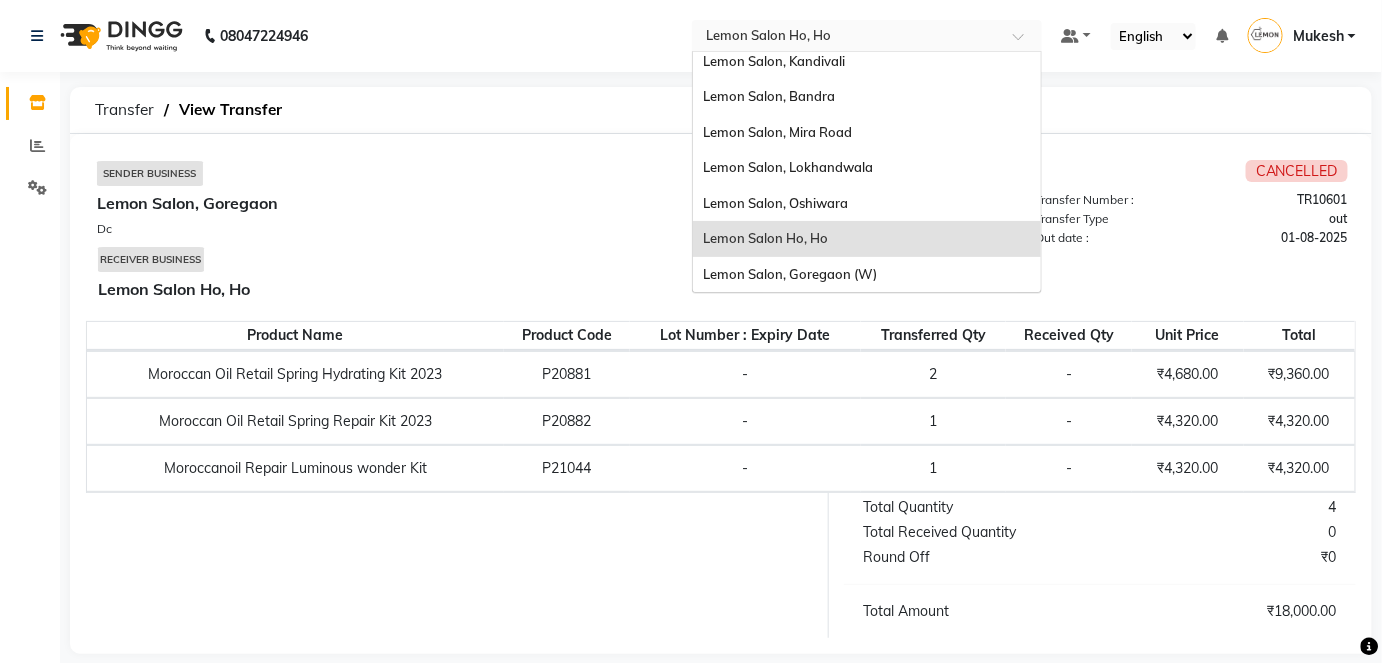 click at bounding box center (1025, 42) 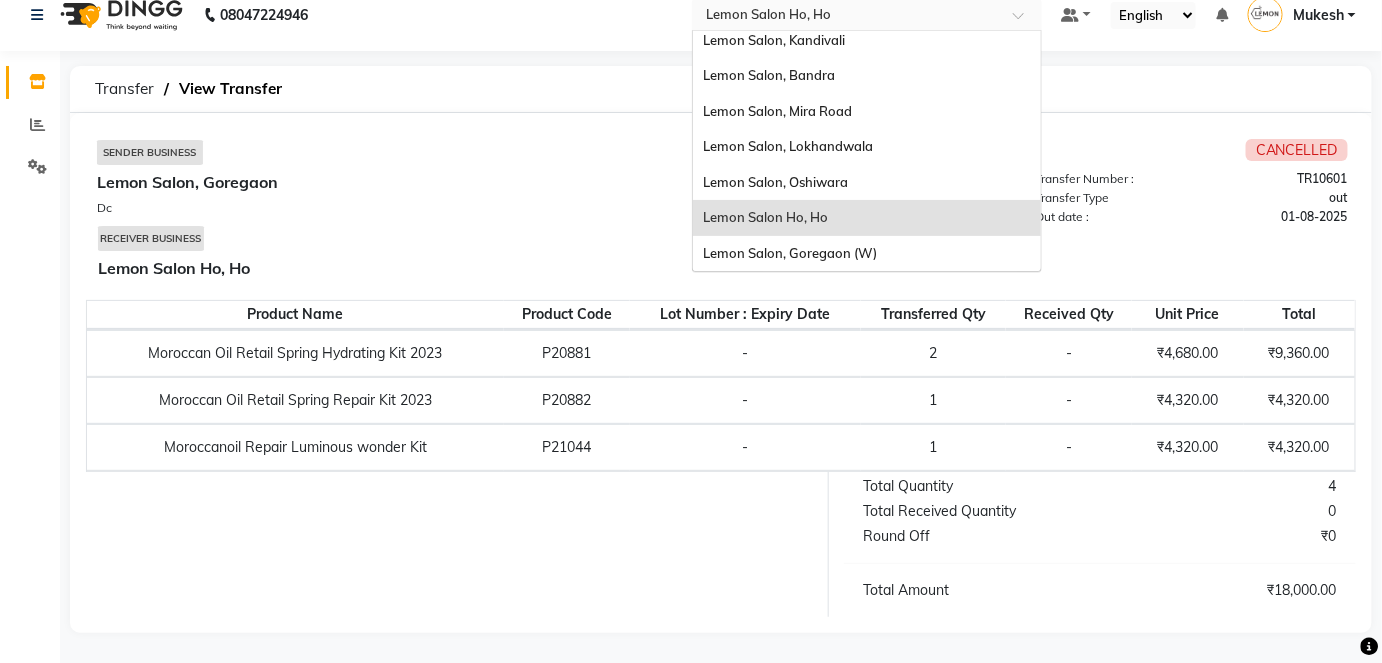 scroll, scrollTop: 17, scrollLeft: 0, axis: vertical 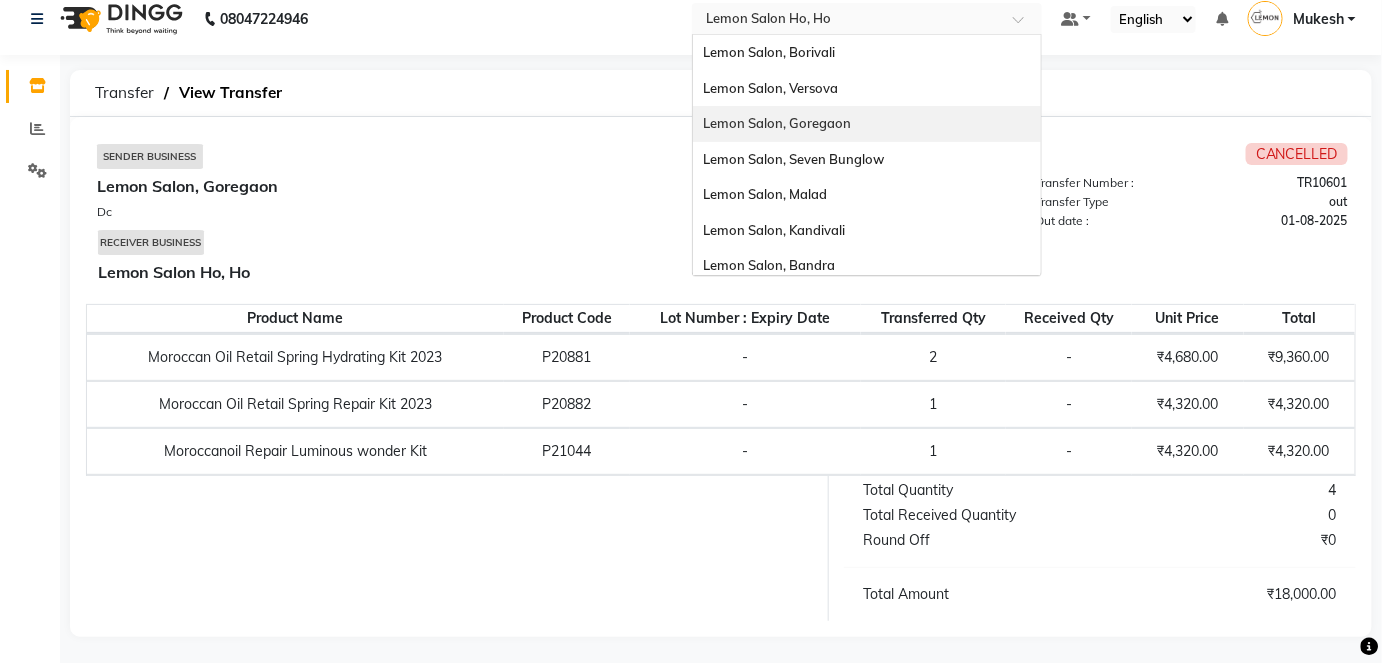 click on "Lemon Salon, Goregaon" at bounding box center [777, 123] 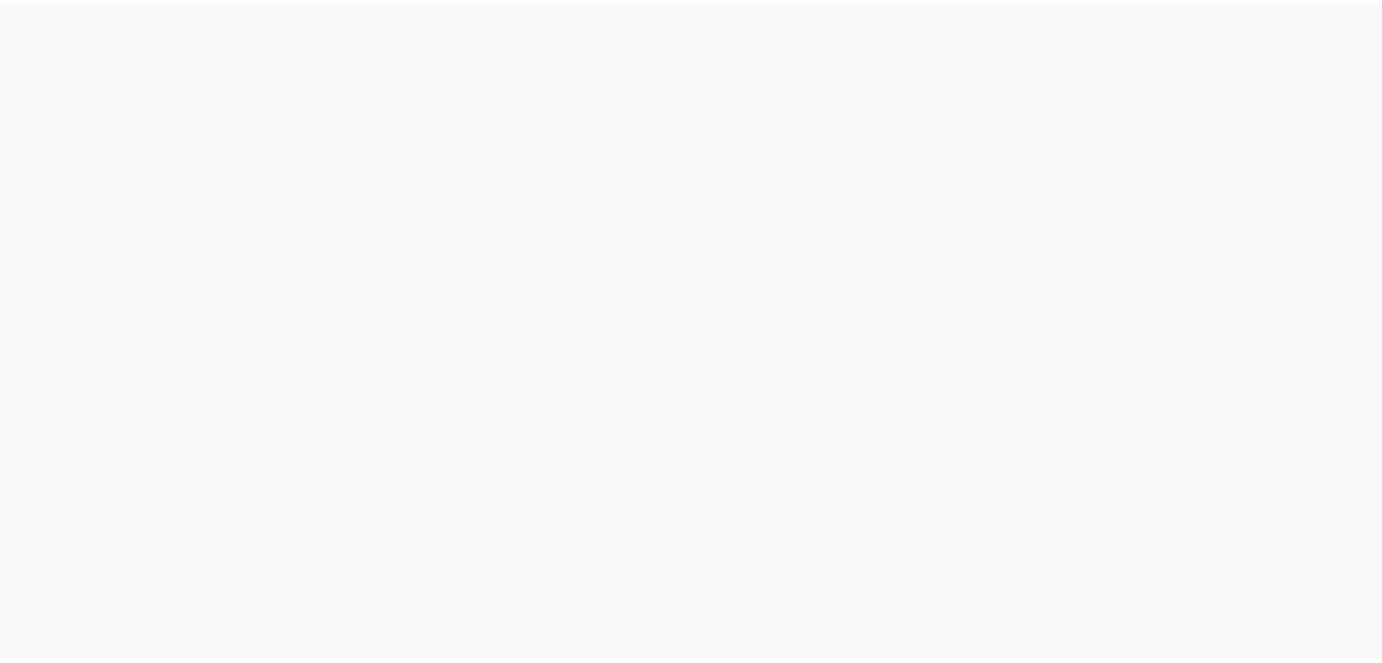 scroll, scrollTop: 0, scrollLeft: 0, axis: both 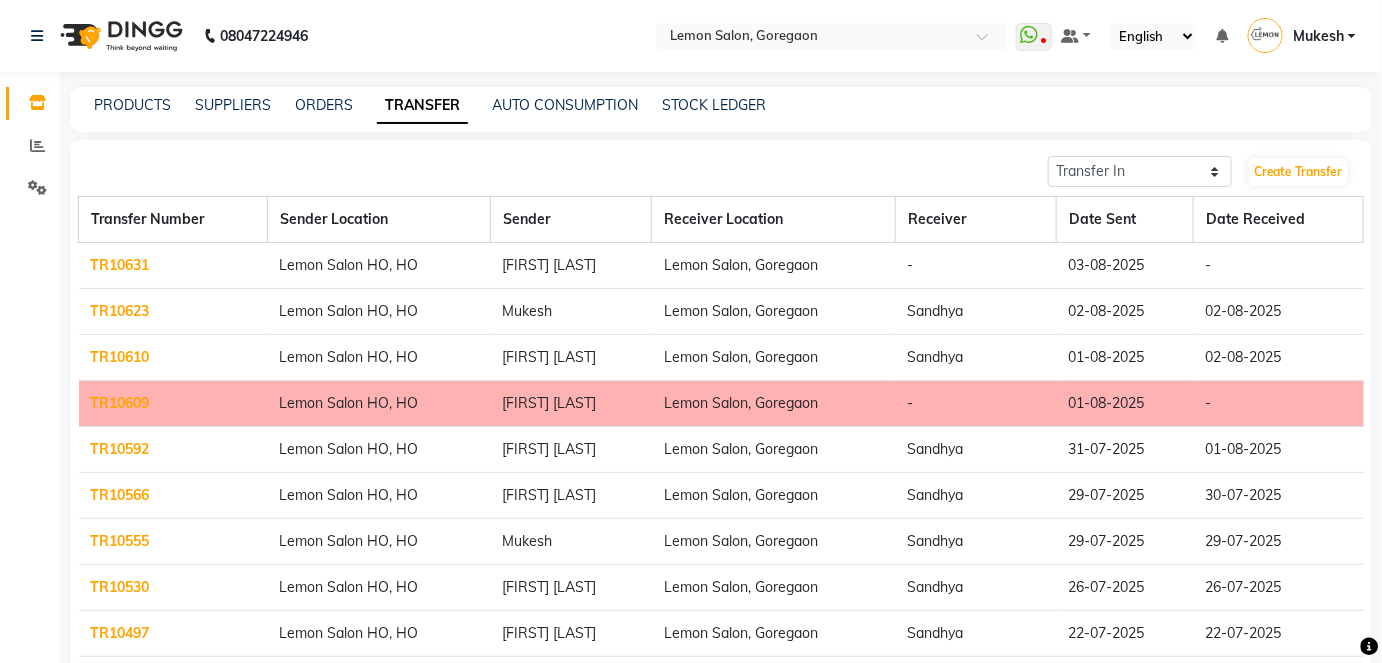 click on "Date Received" 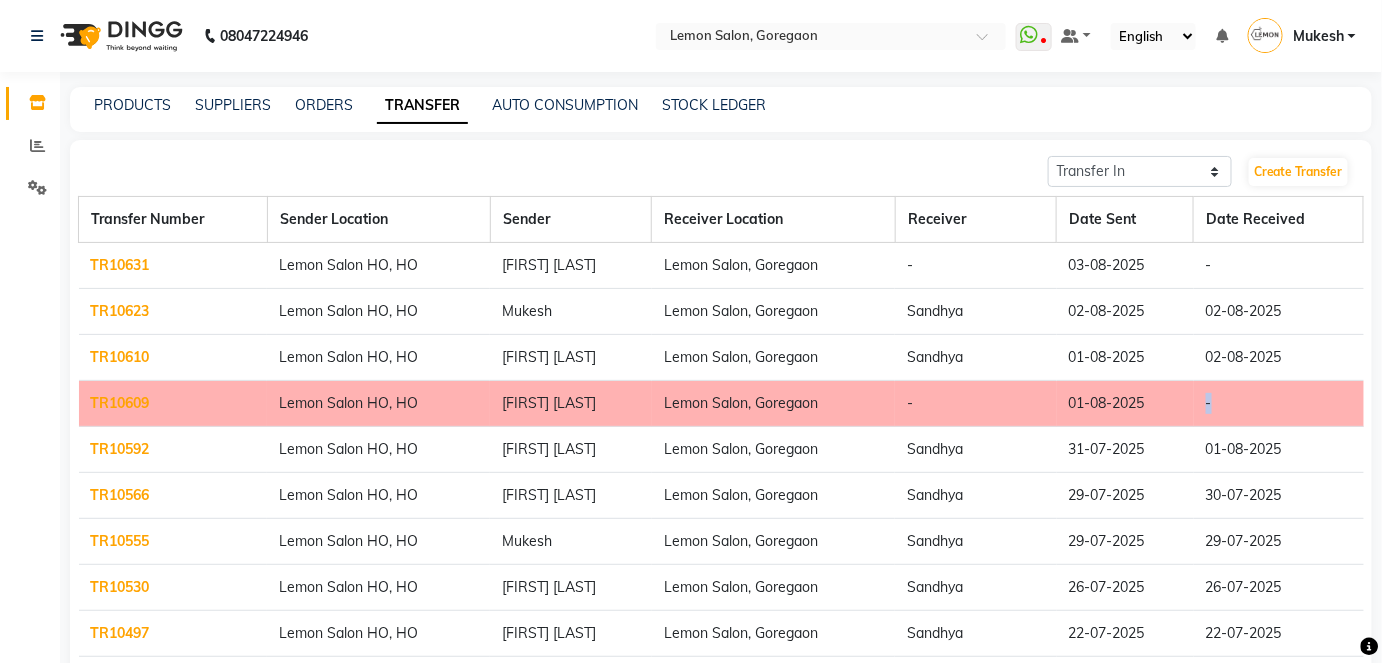 click on "-" 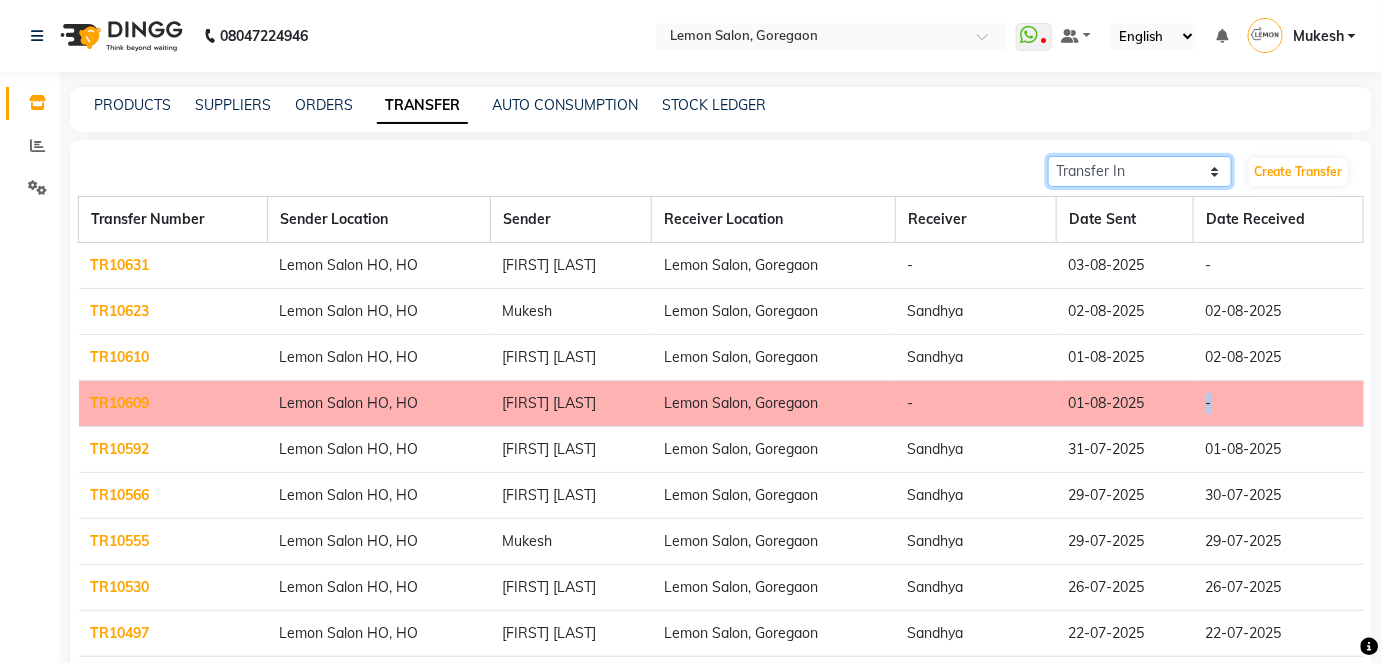 click on "Transfer In Transfer Out" 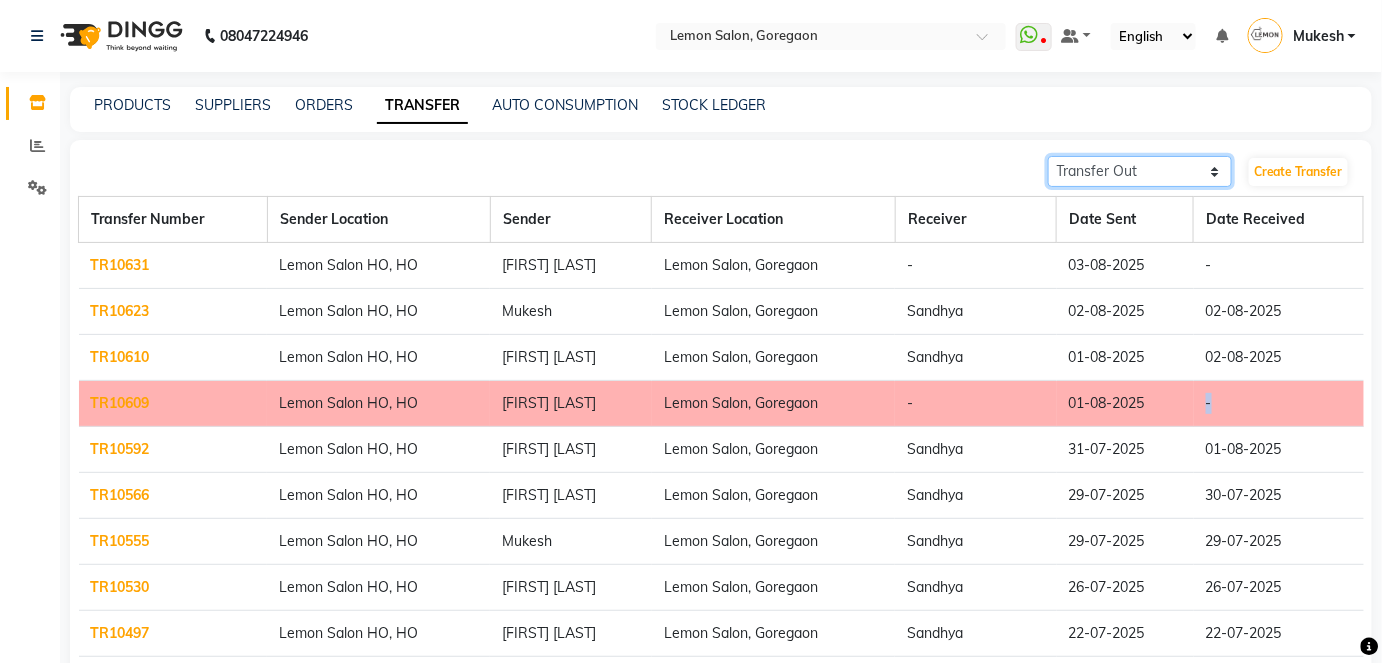 click on "Transfer In Transfer Out" 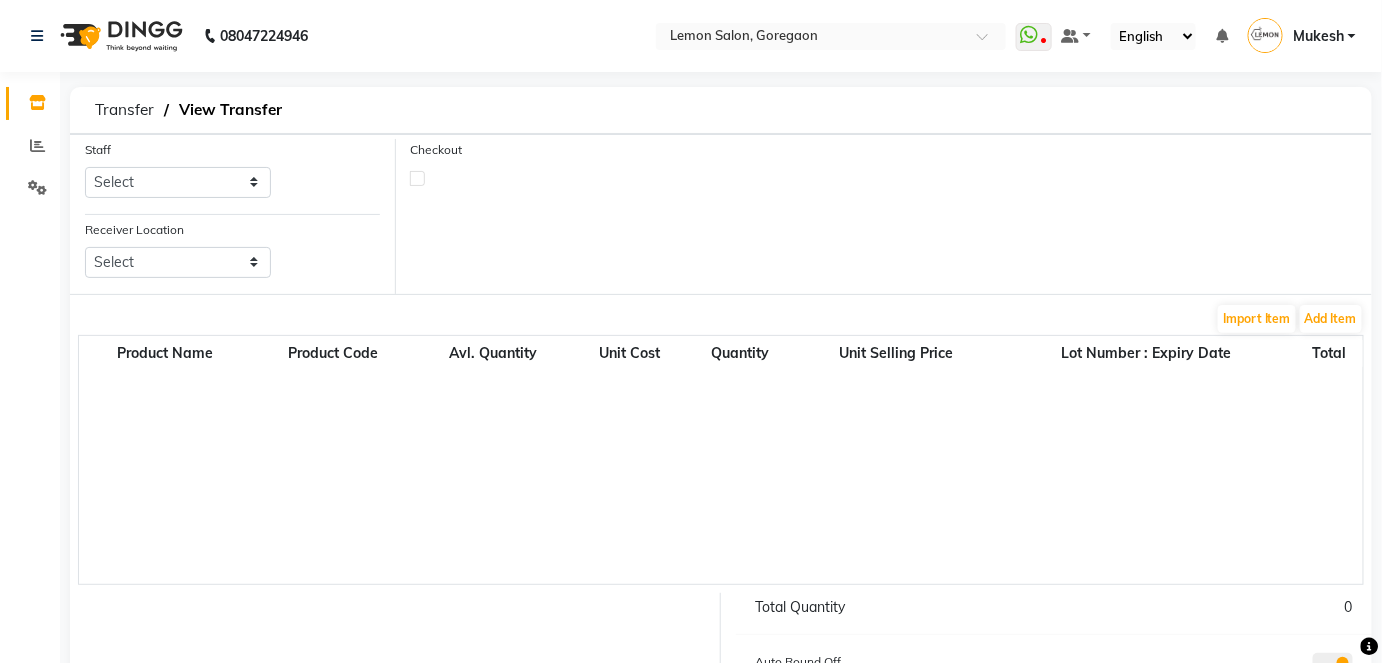 select on "sender" 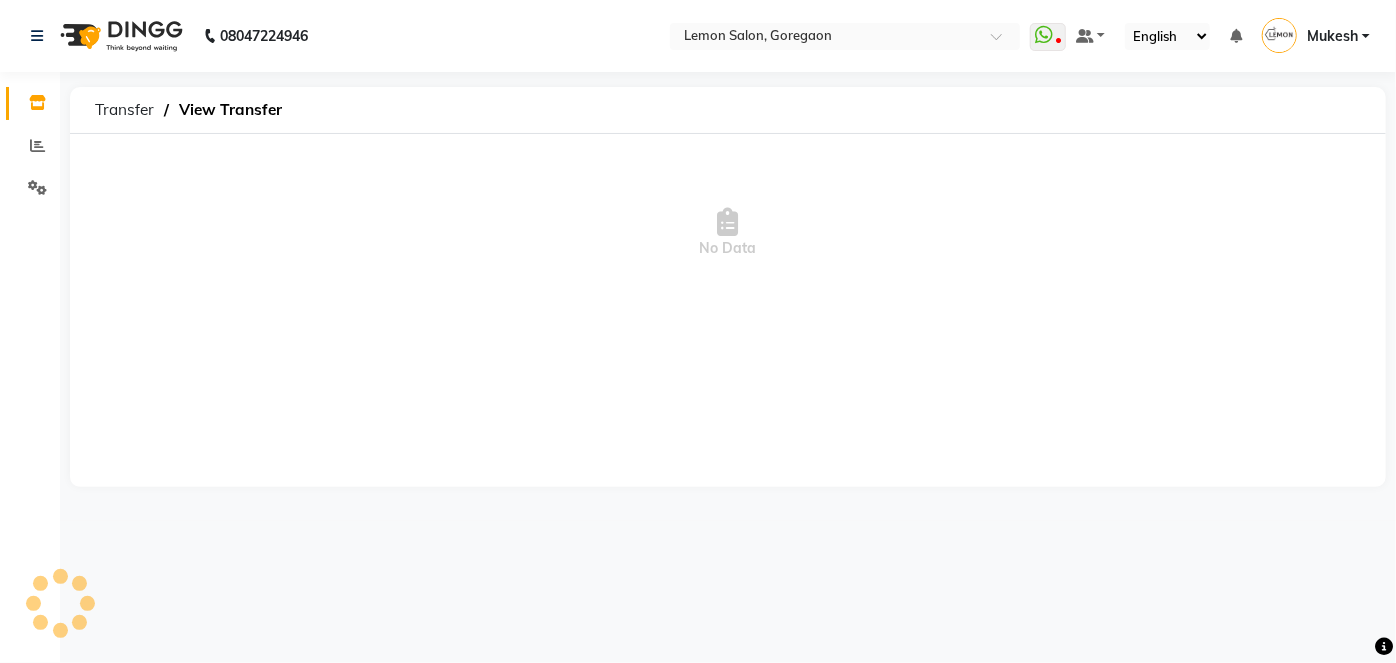 select on "sender" 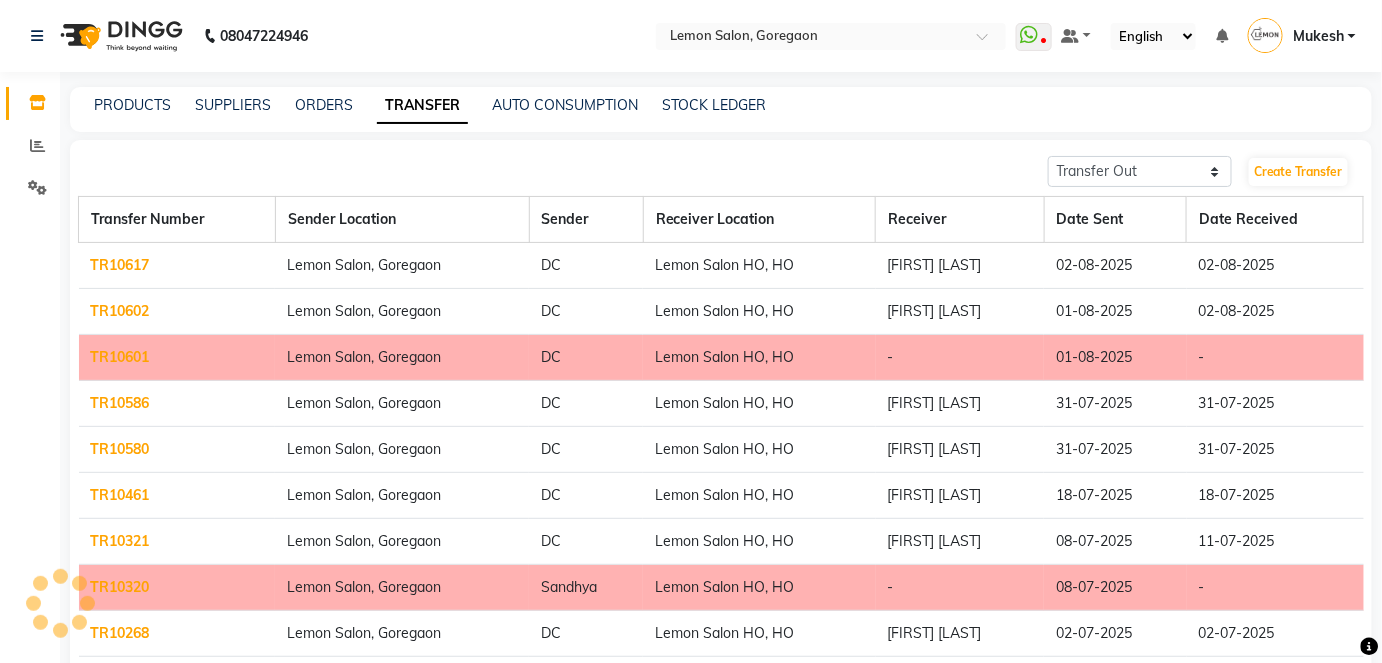select 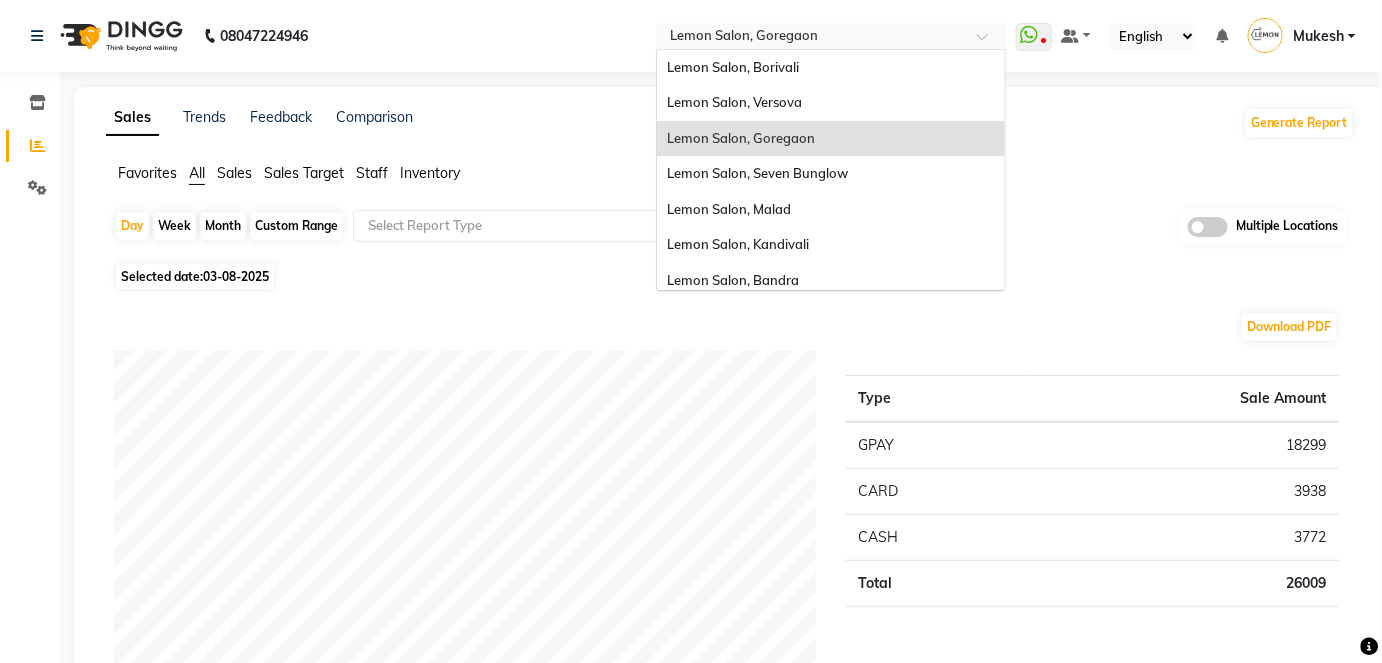 click at bounding box center [989, 42] 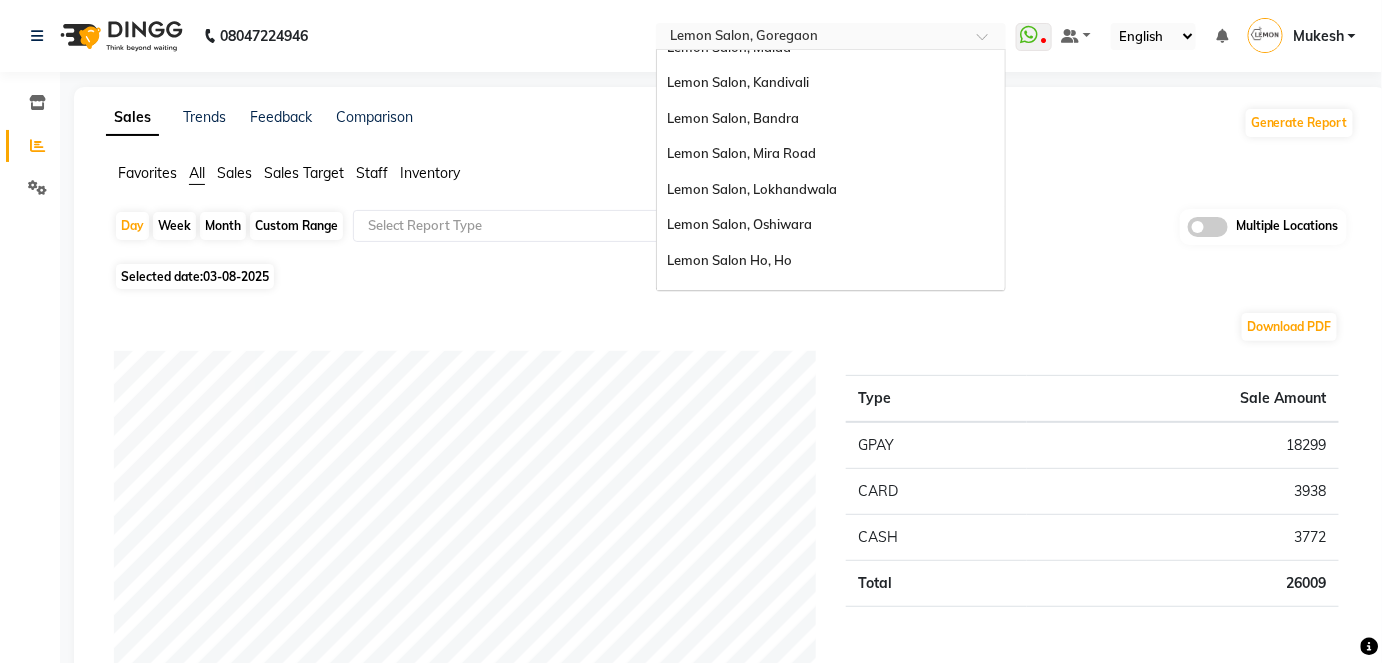 scroll, scrollTop: 185, scrollLeft: 0, axis: vertical 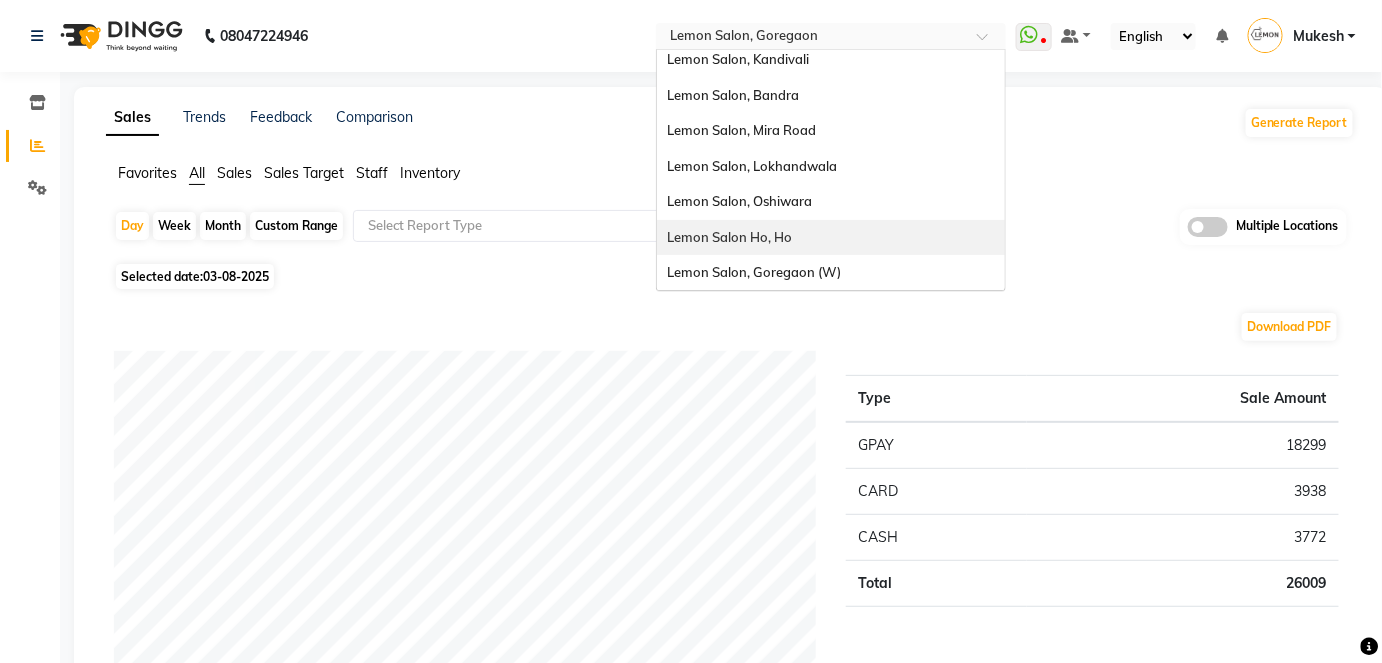 click on "Lemon Salon Ho, Ho" at bounding box center (831, 238) 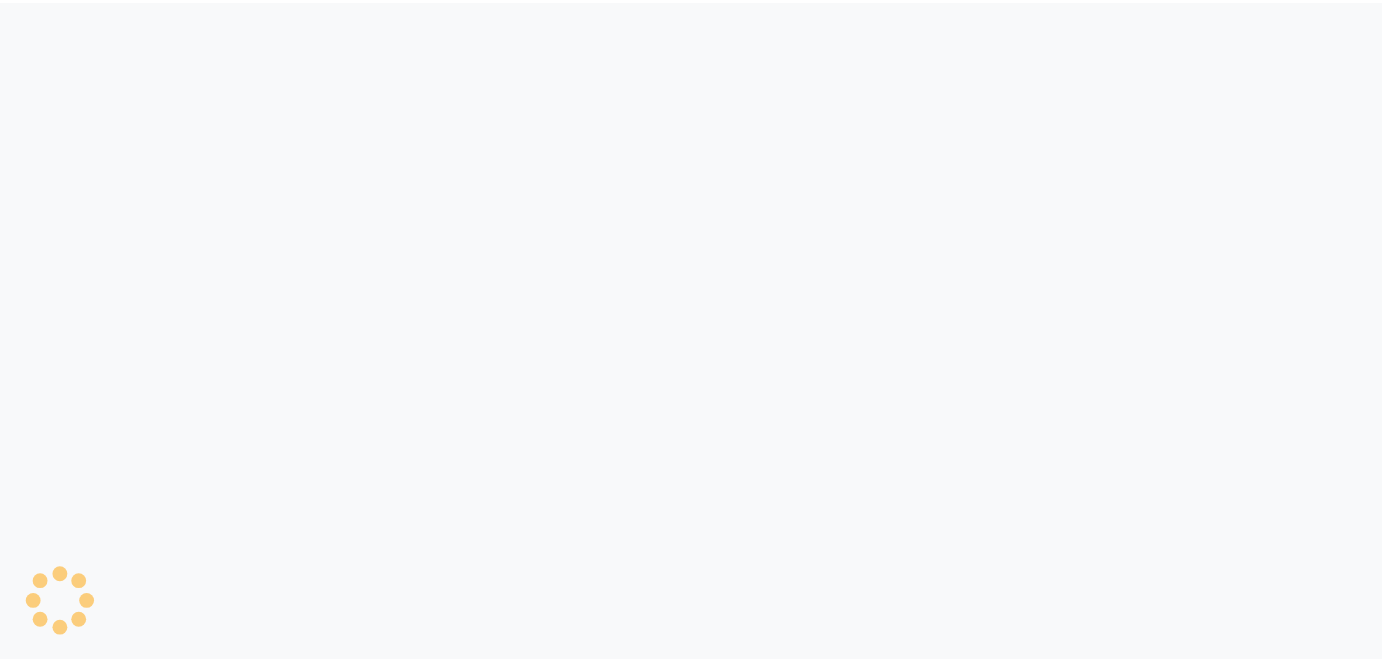 scroll, scrollTop: 0, scrollLeft: 0, axis: both 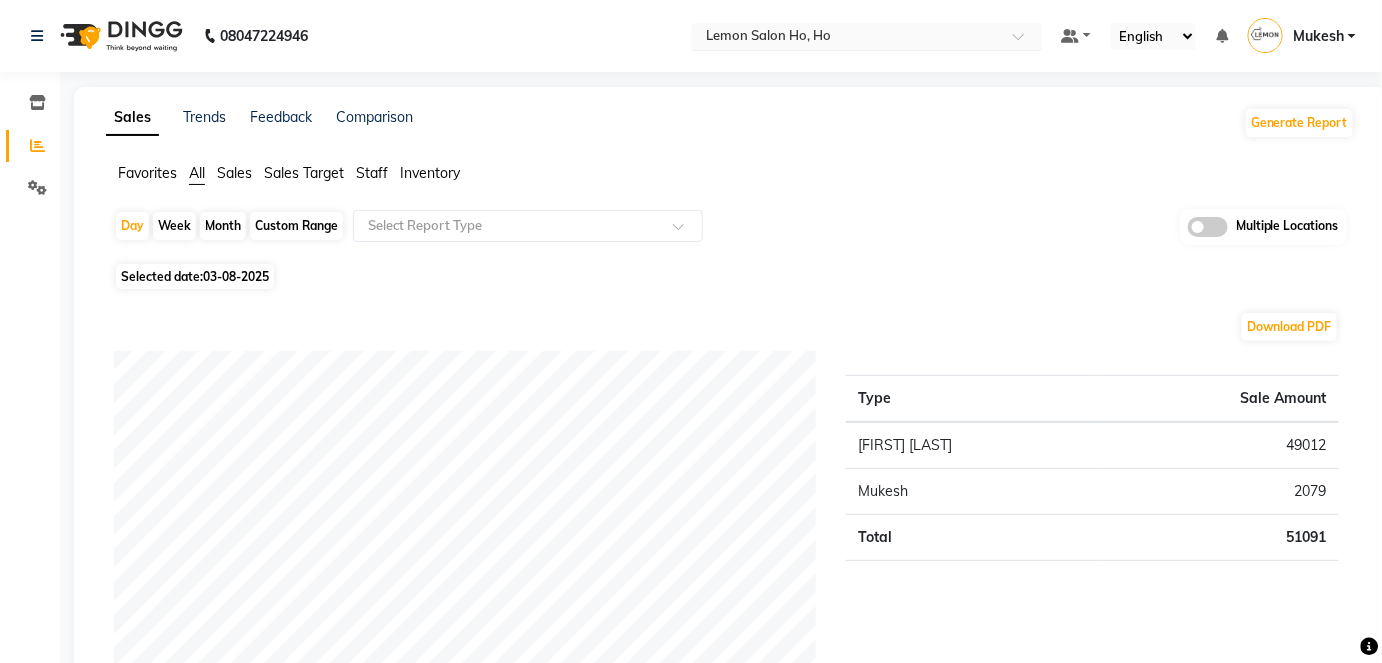click at bounding box center (1025, 42) 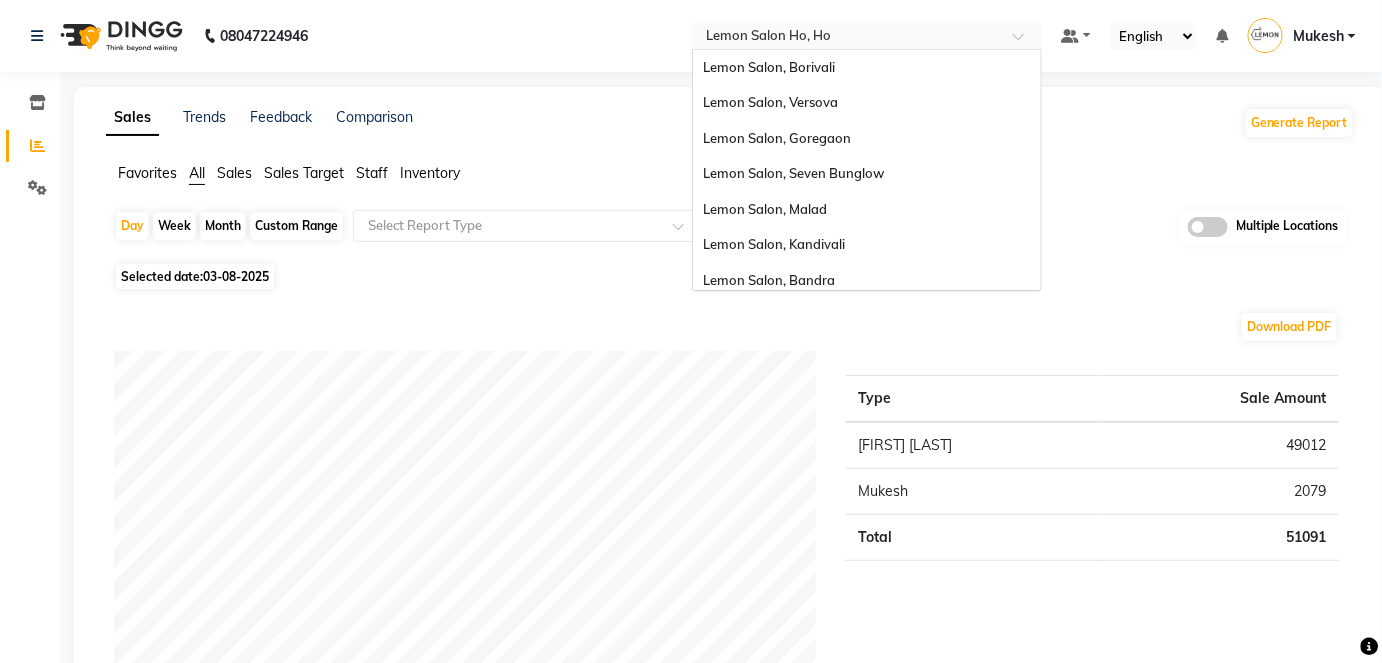 scroll, scrollTop: 186, scrollLeft: 0, axis: vertical 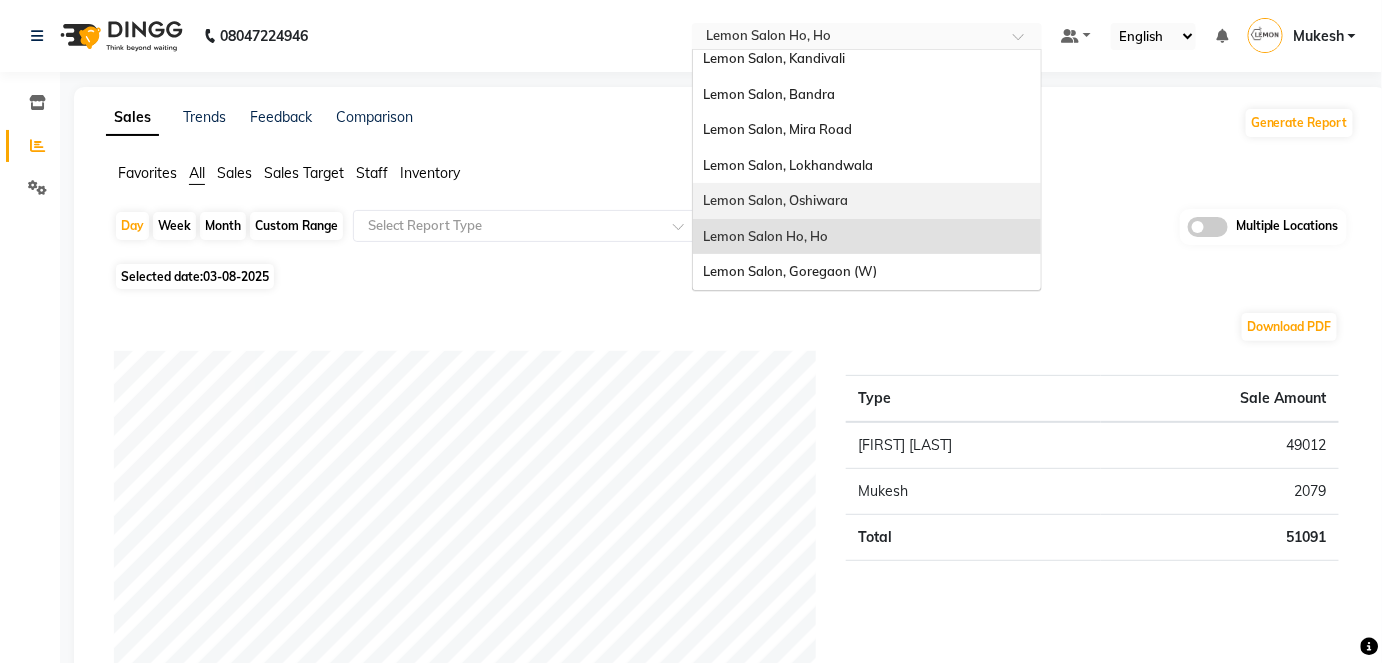 click on "Lemon Salon, Oshiwara" at bounding box center [775, 200] 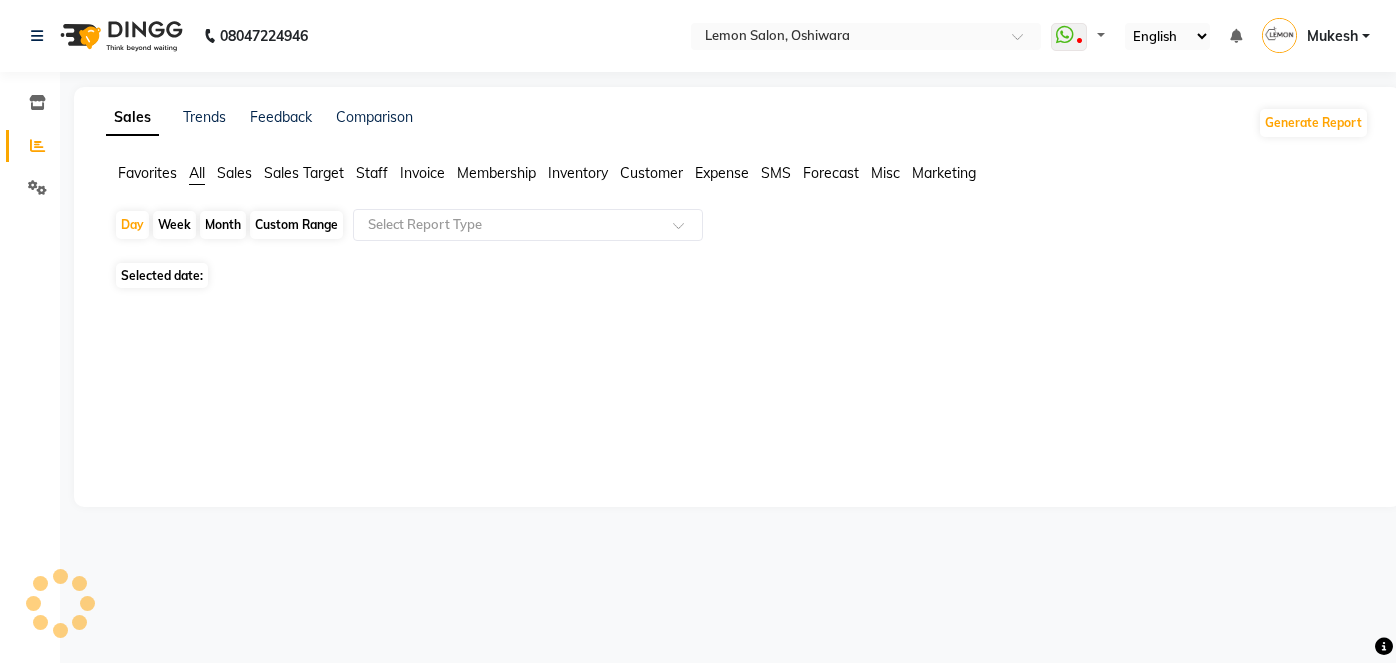 scroll, scrollTop: 0, scrollLeft: 0, axis: both 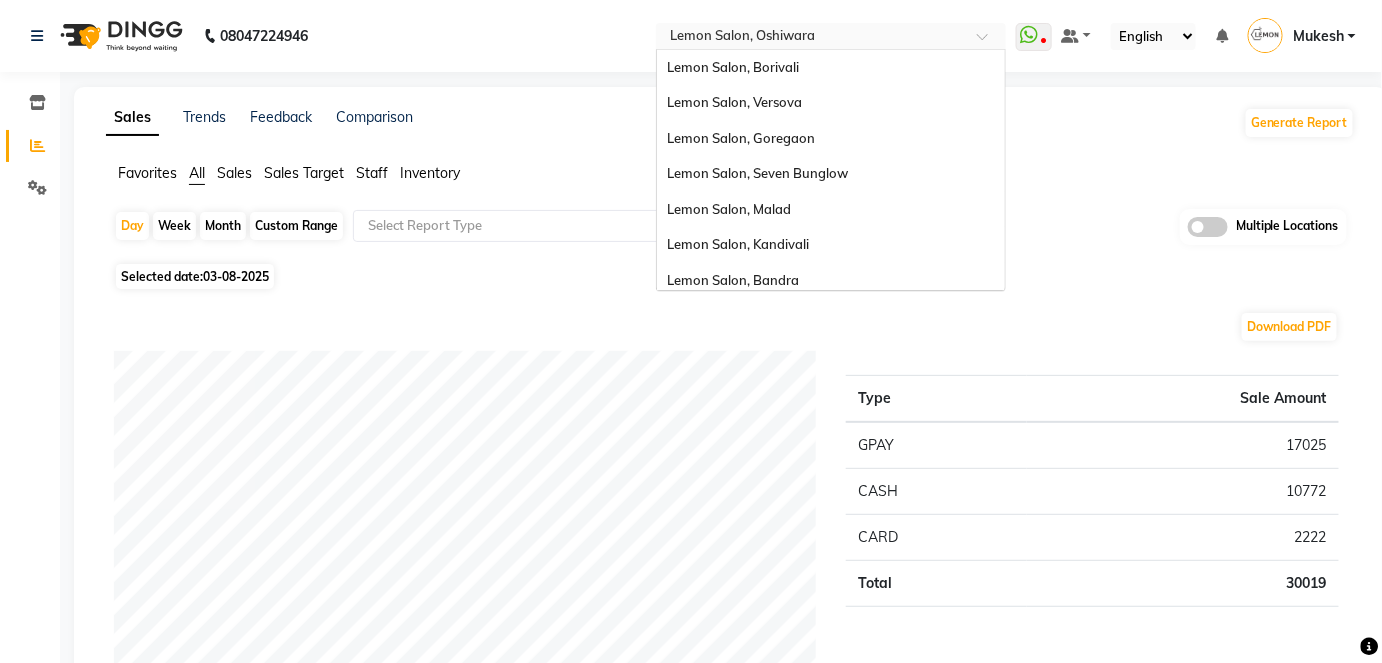 click at bounding box center [989, 42] 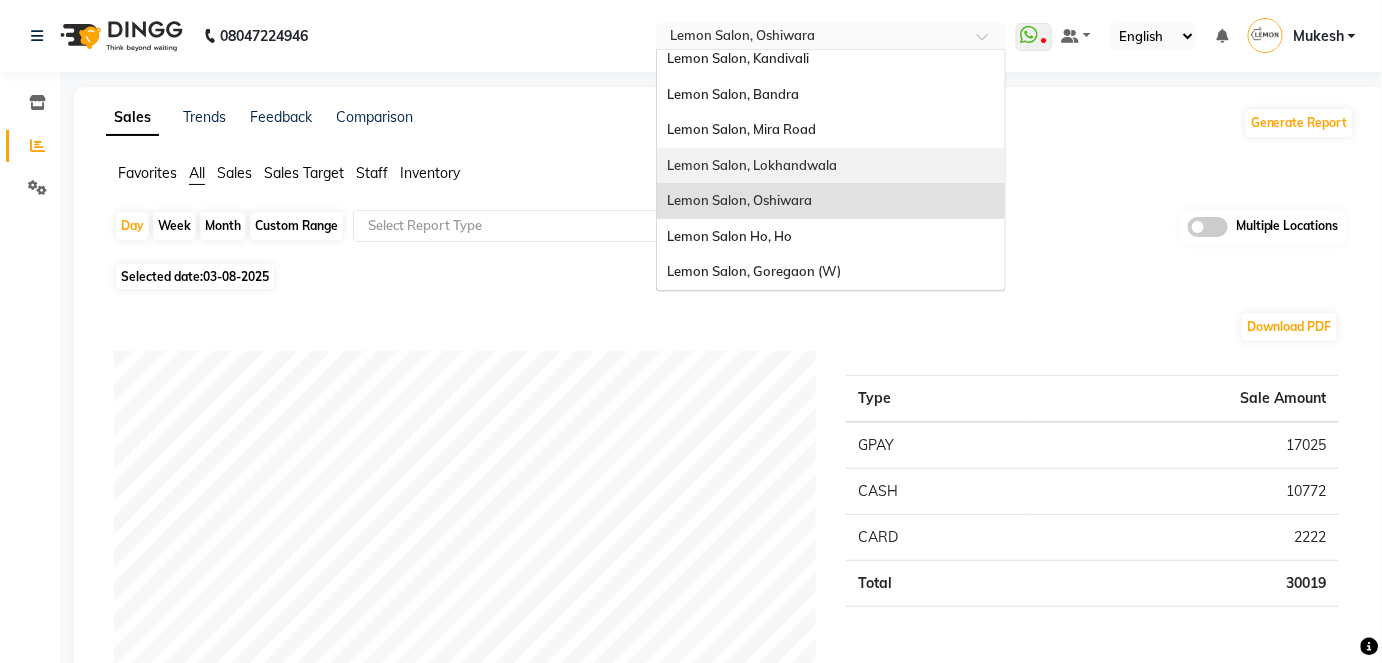 click on "Lemon Salon, Lokhandwala" at bounding box center [752, 165] 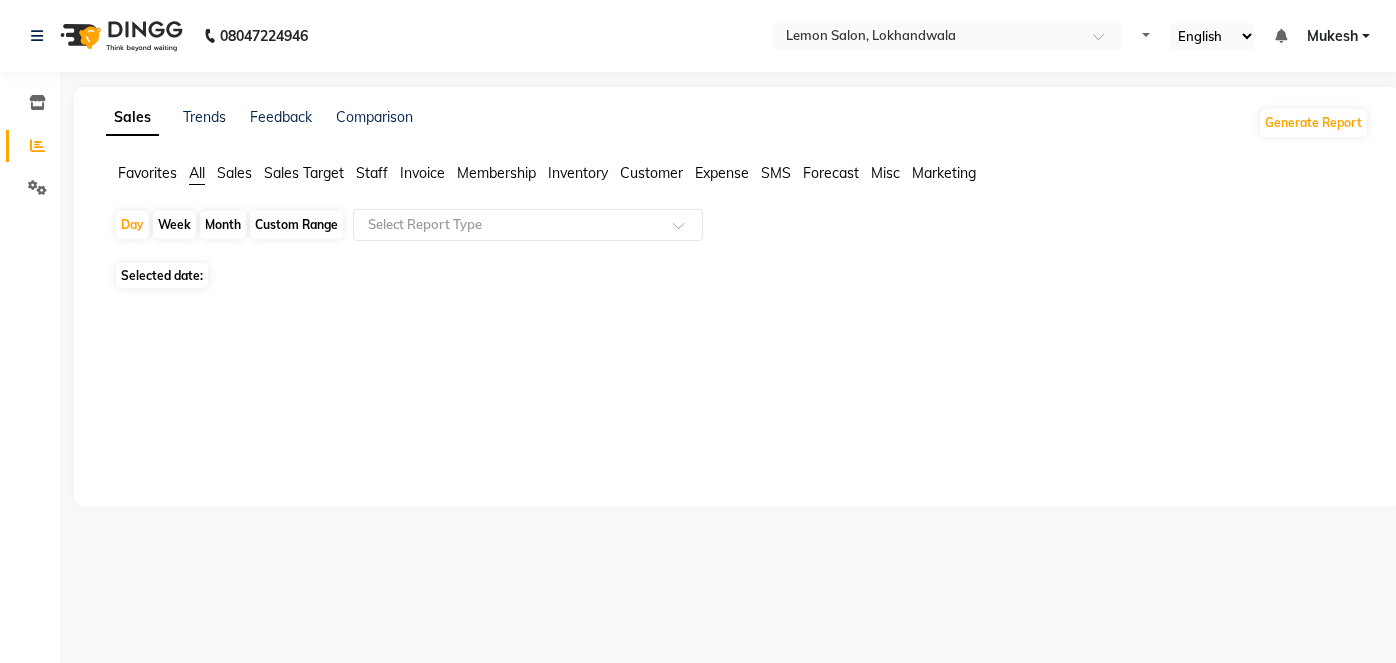 scroll, scrollTop: 0, scrollLeft: 0, axis: both 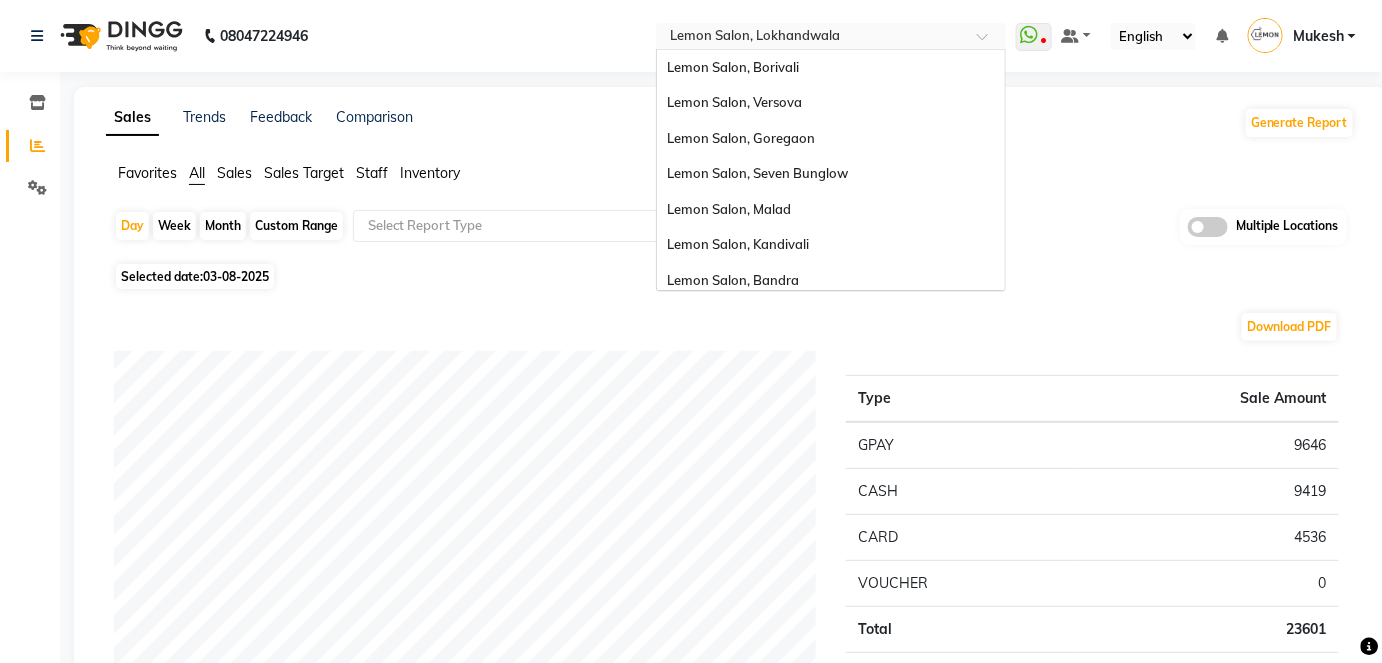 click at bounding box center [989, 42] 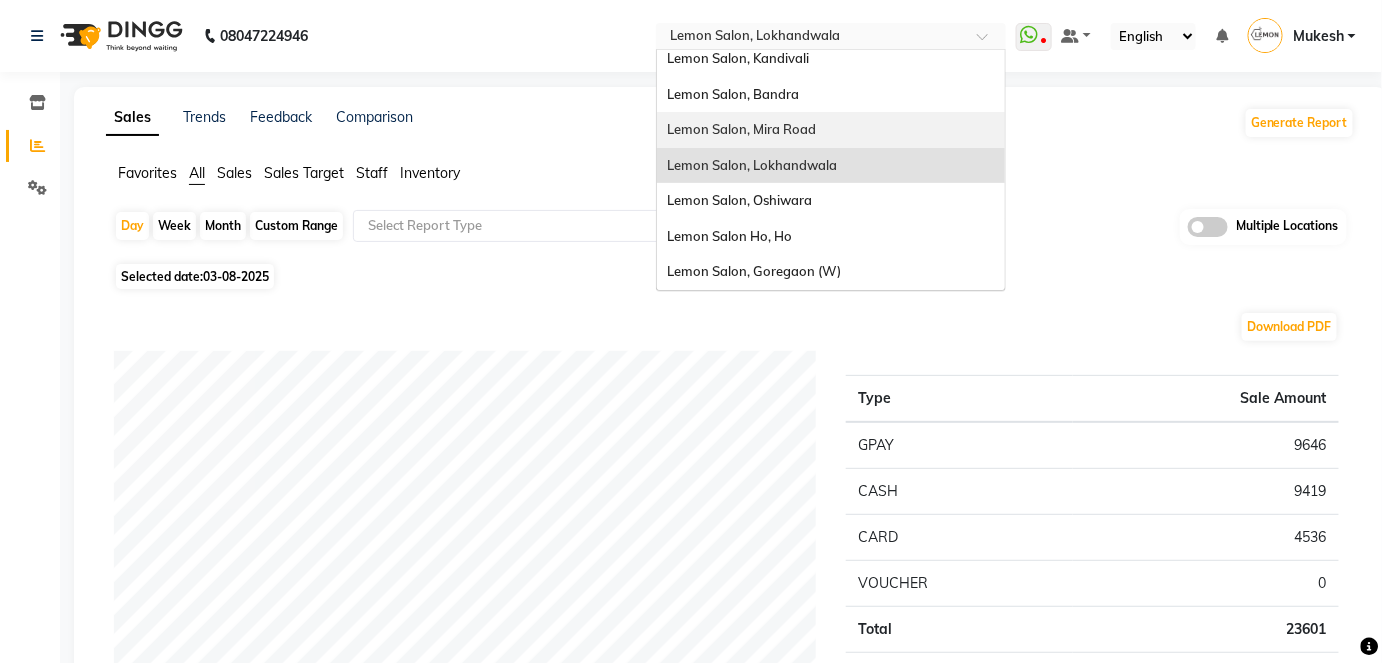 click on "Lemon Salon, Mira Road" at bounding box center (831, 130) 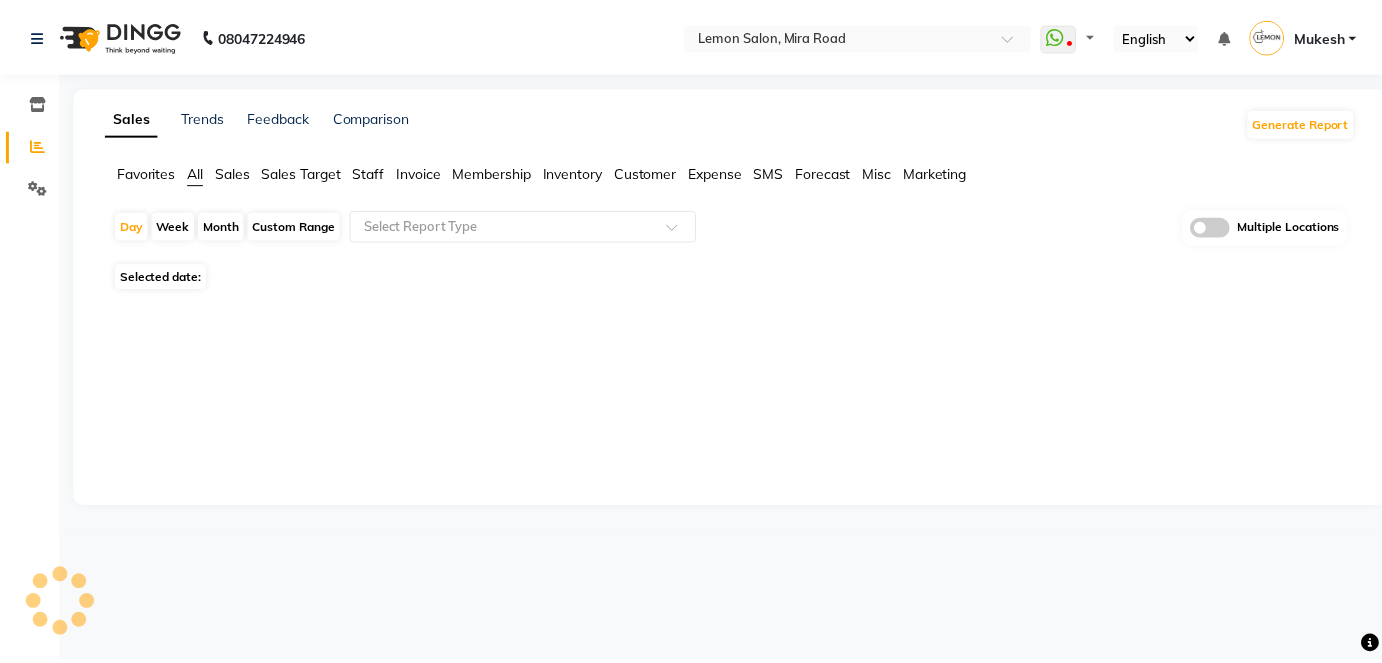 scroll, scrollTop: 0, scrollLeft: 0, axis: both 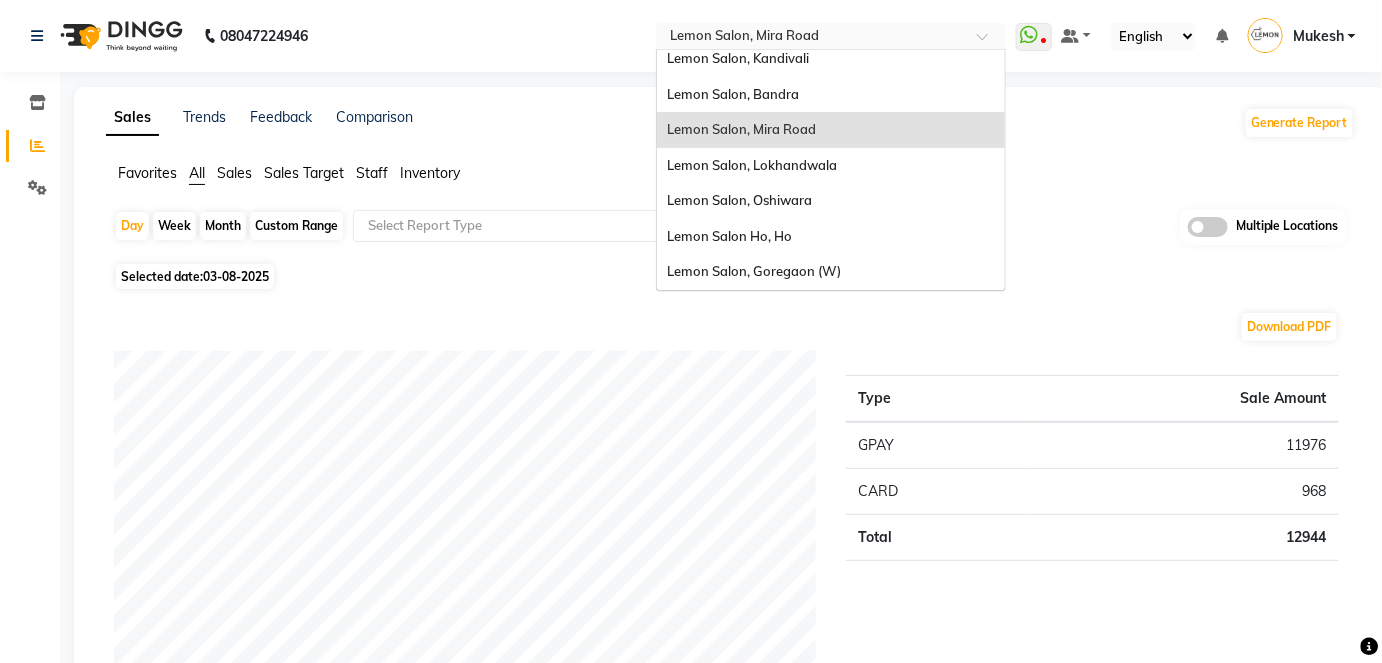 click at bounding box center [831, 38] 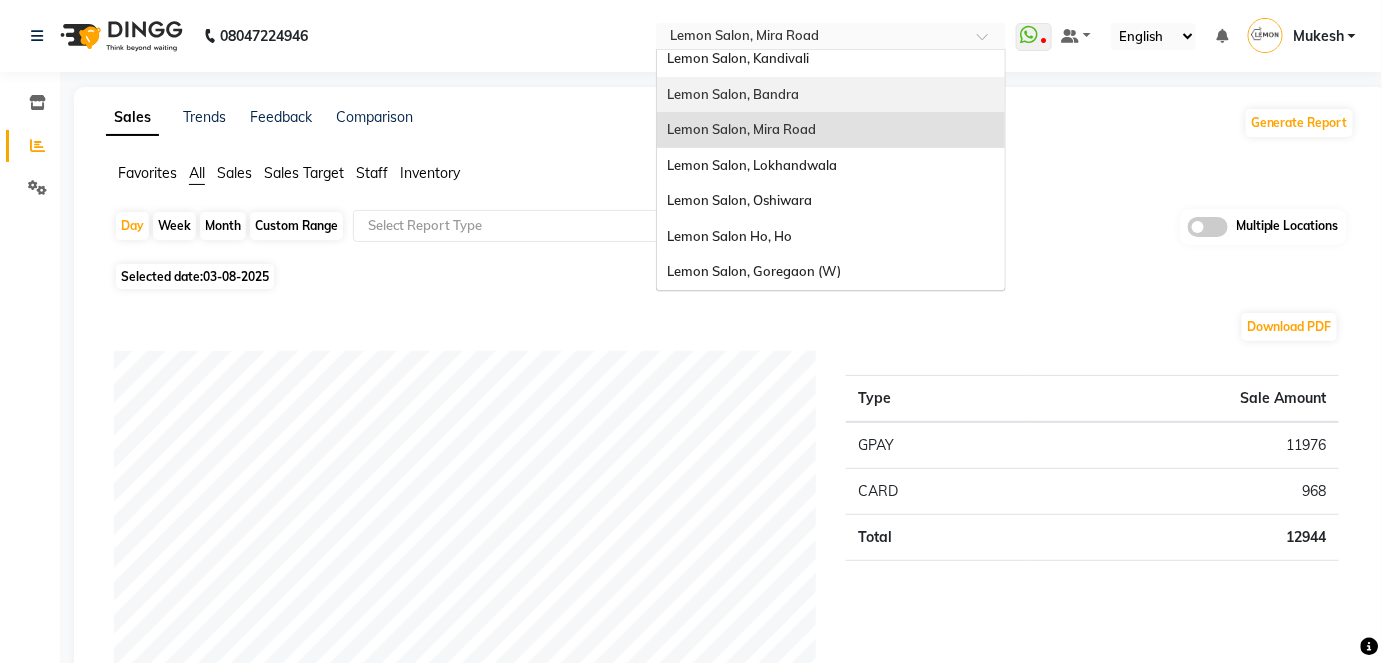 click on "Lemon Salon, Bandra" at bounding box center (831, 95) 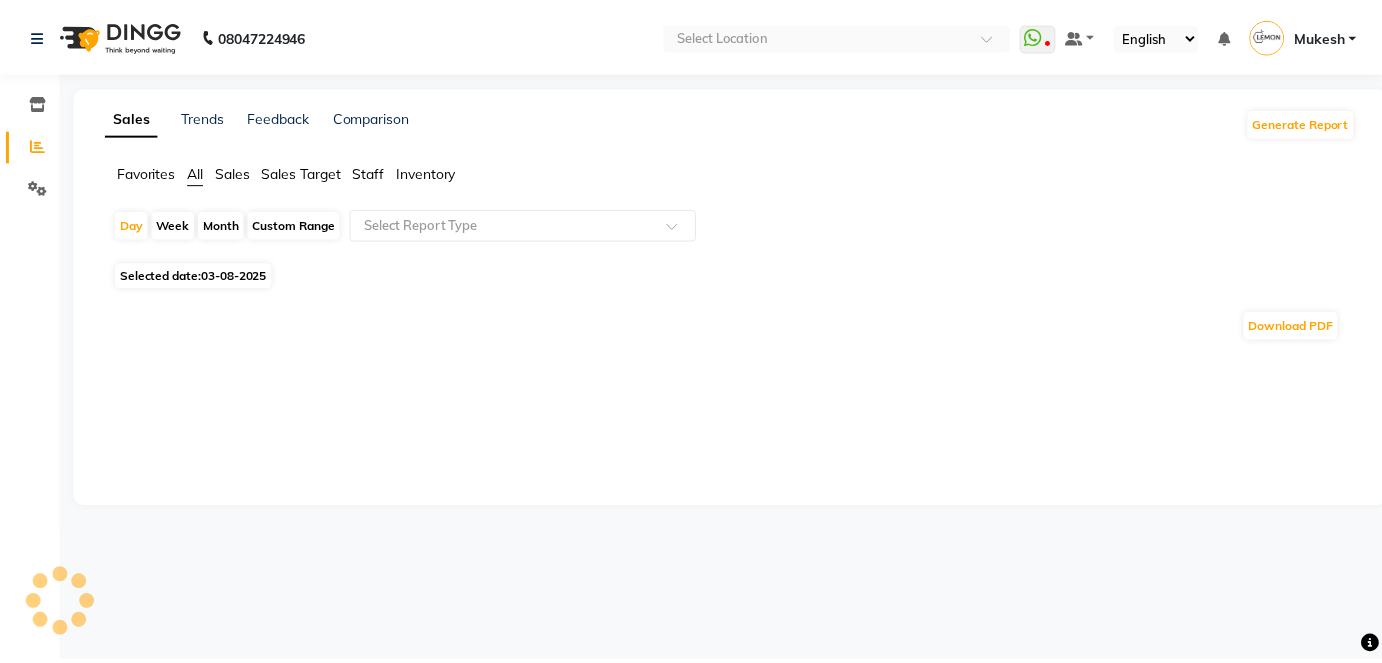 scroll, scrollTop: 0, scrollLeft: 0, axis: both 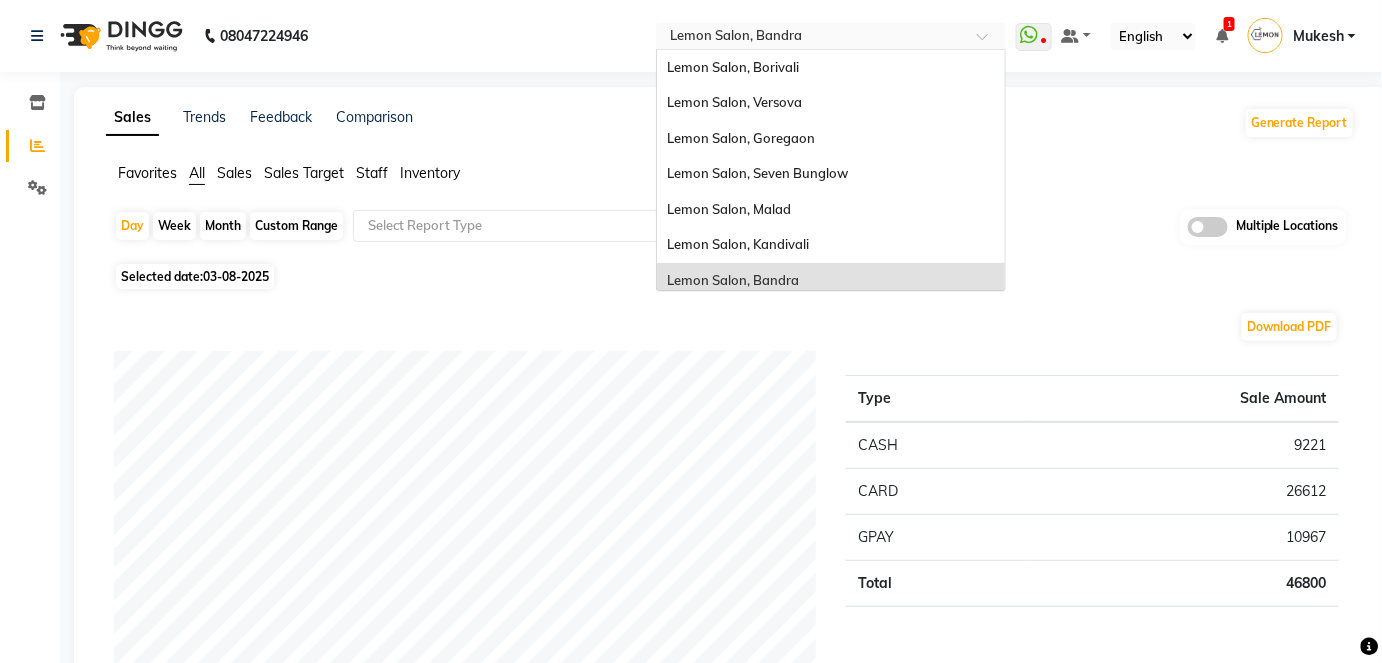 click at bounding box center (831, 38) 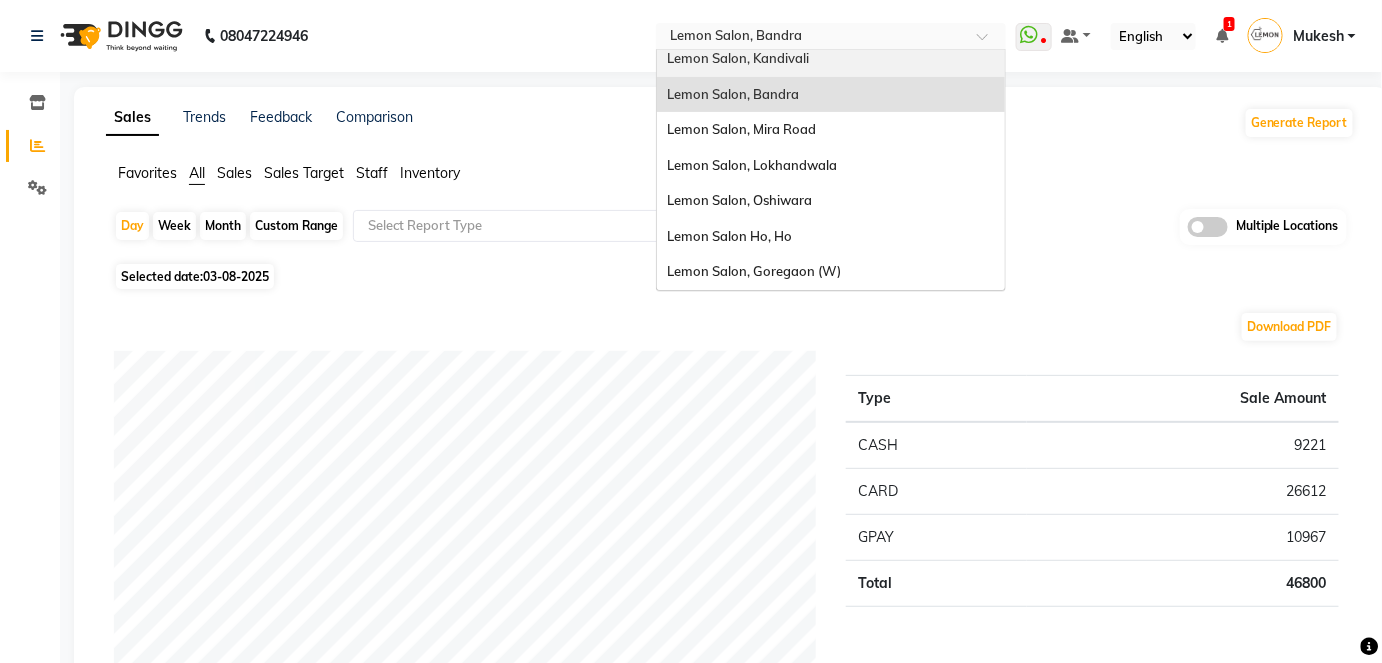 click on "Lemon Salon, Kandivali" at bounding box center [831, 59] 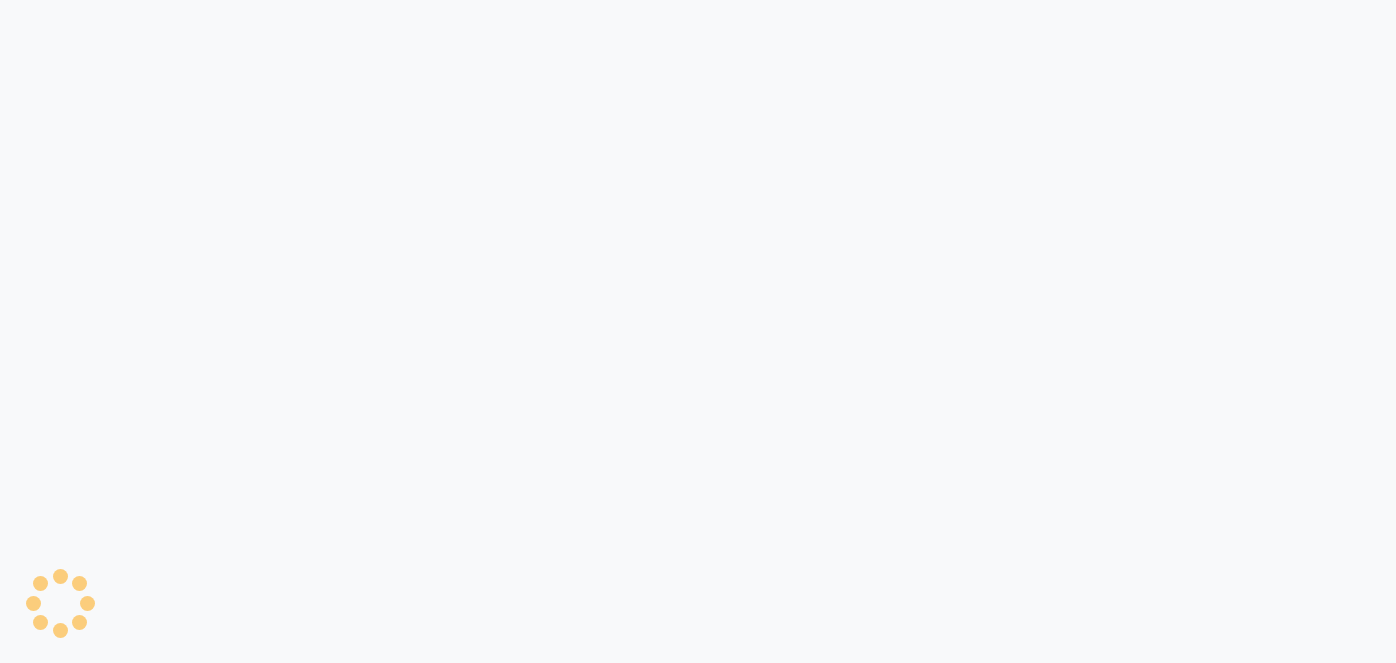 scroll, scrollTop: 0, scrollLeft: 0, axis: both 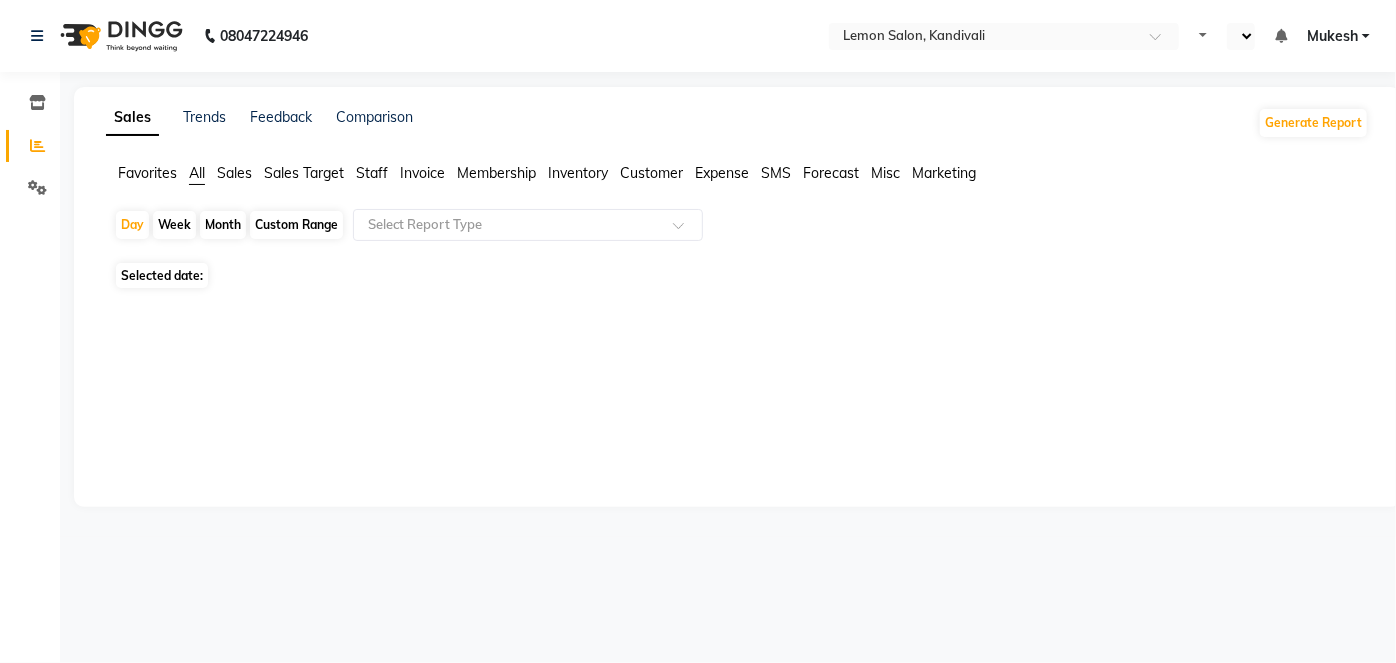 select on "en" 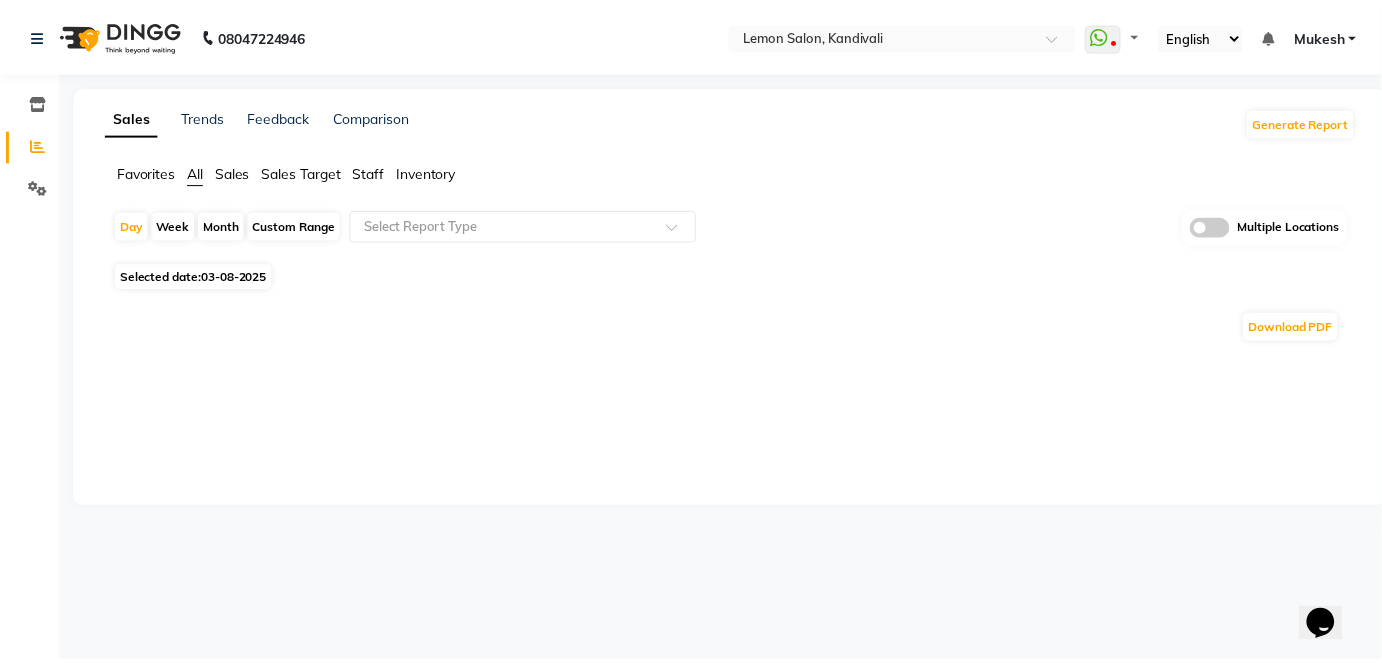 scroll, scrollTop: 0, scrollLeft: 0, axis: both 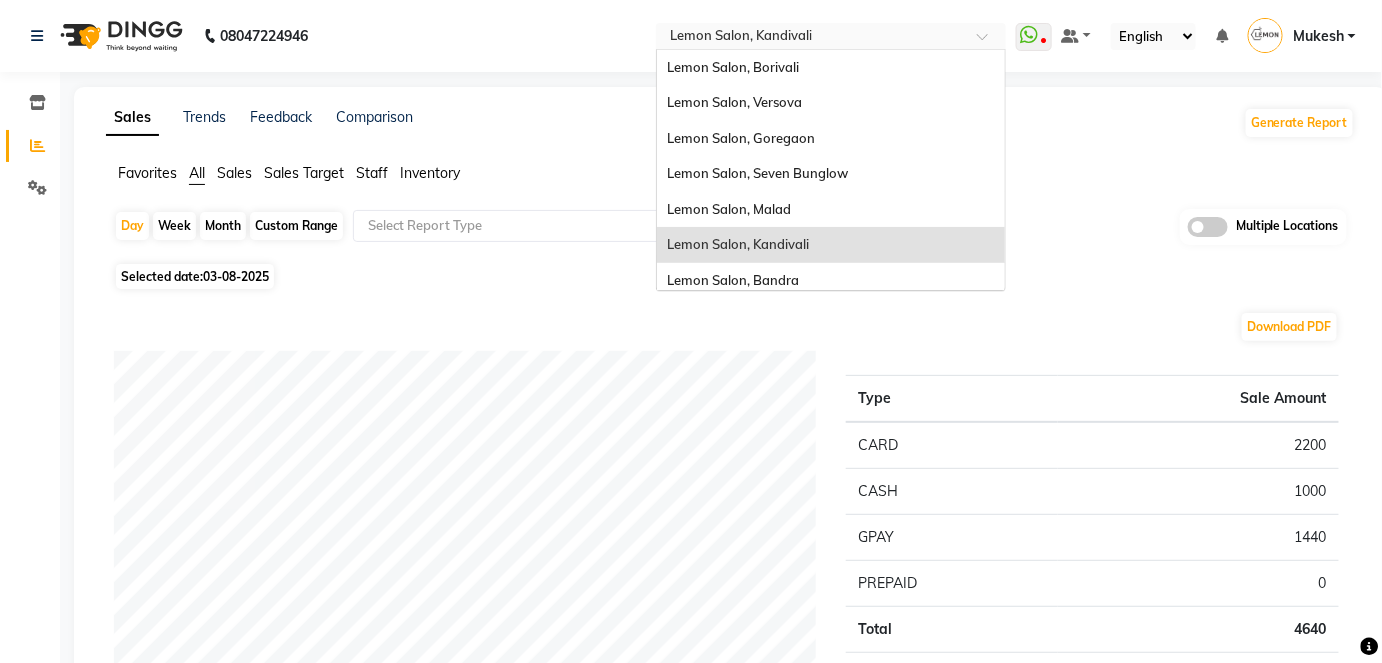 click at bounding box center (831, 38) 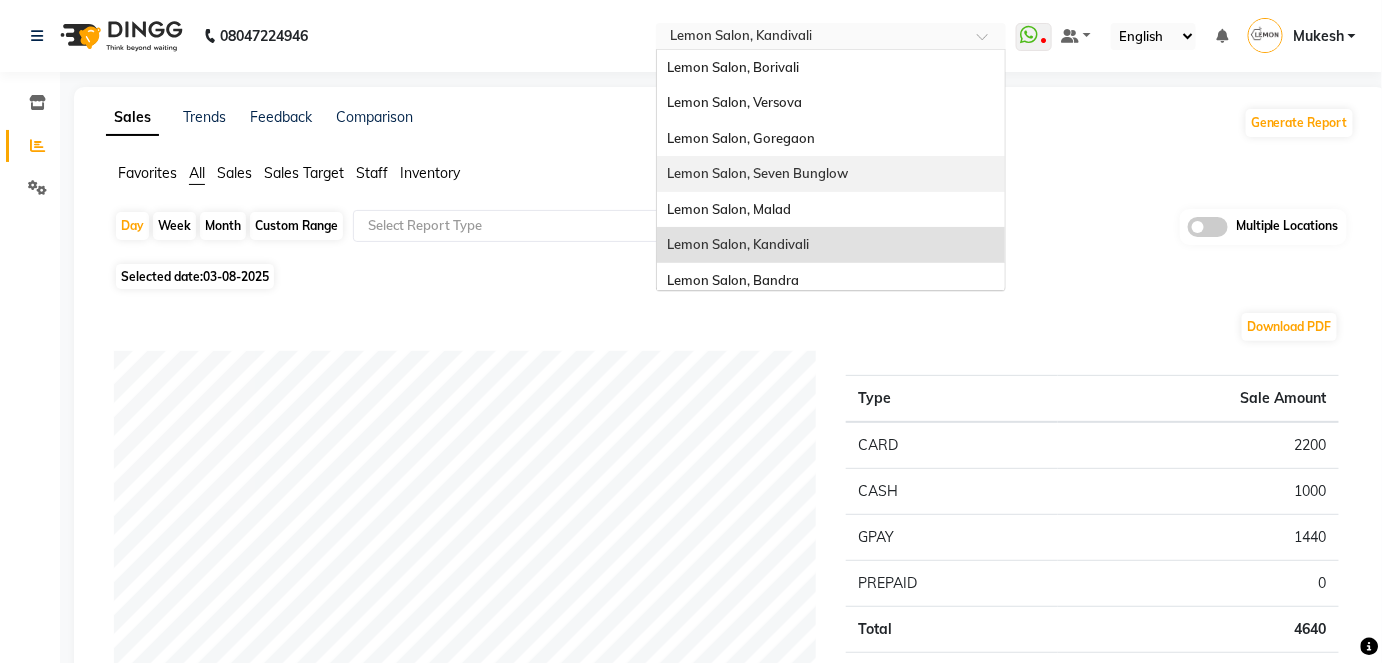 click on "Lemon Salon, Seven Bunglow" at bounding box center (757, 173) 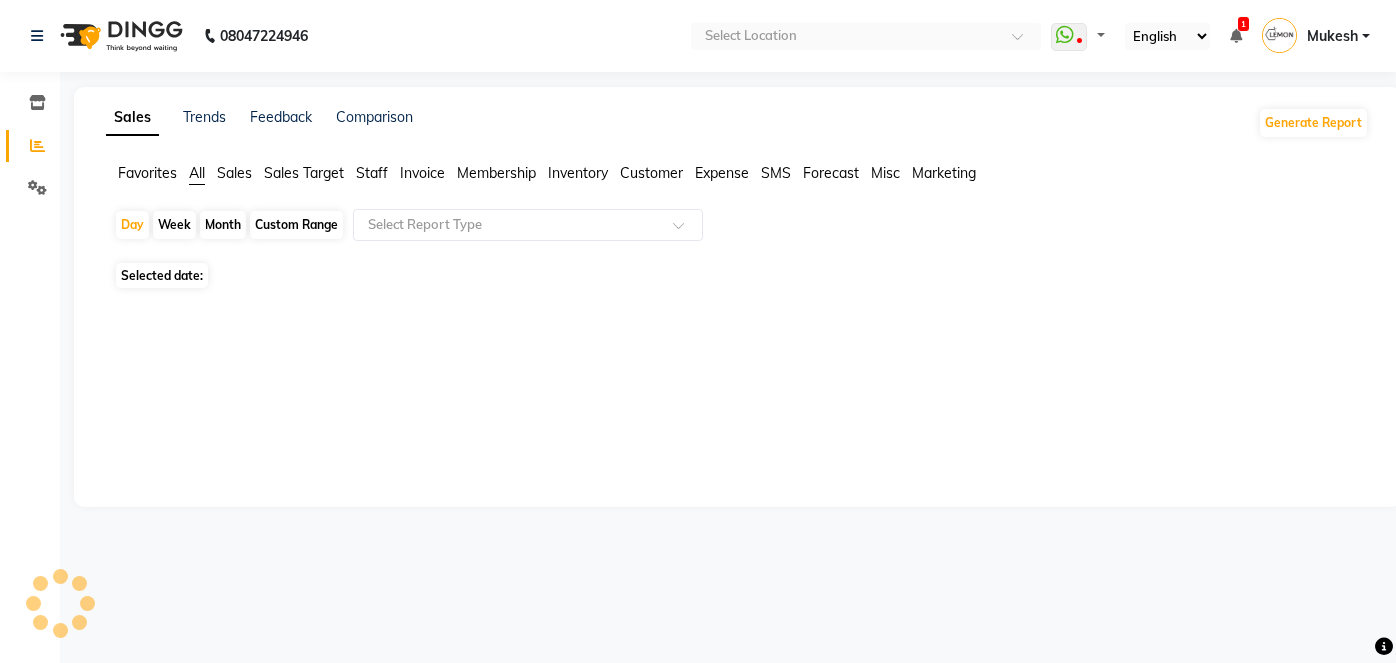 scroll, scrollTop: 0, scrollLeft: 0, axis: both 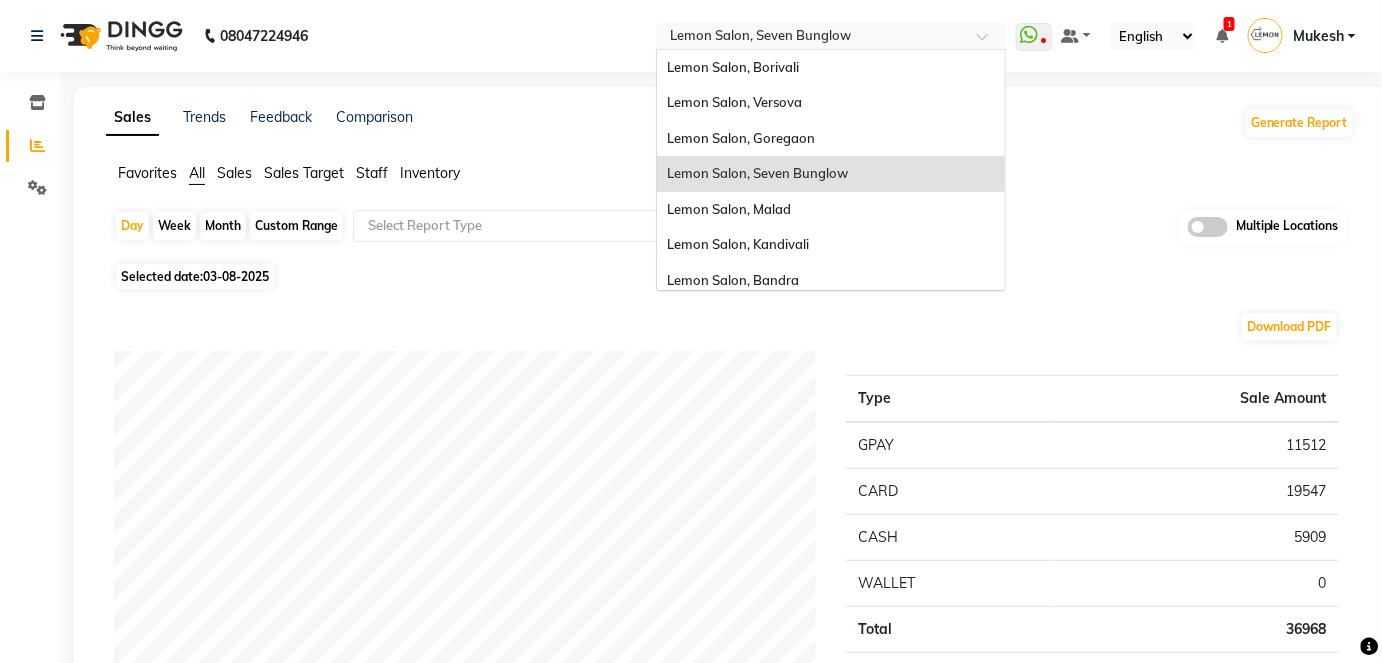 click at bounding box center [831, 38] 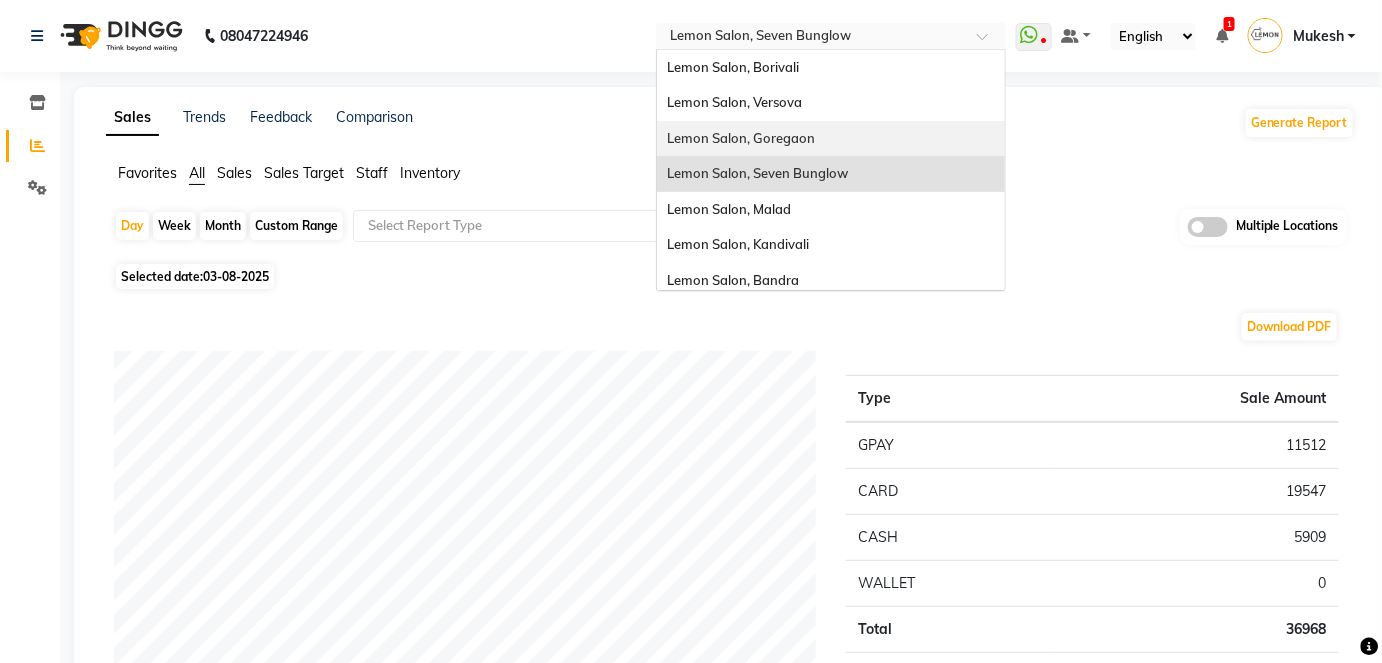 scroll, scrollTop: 185, scrollLeft: 0, axis: vertical 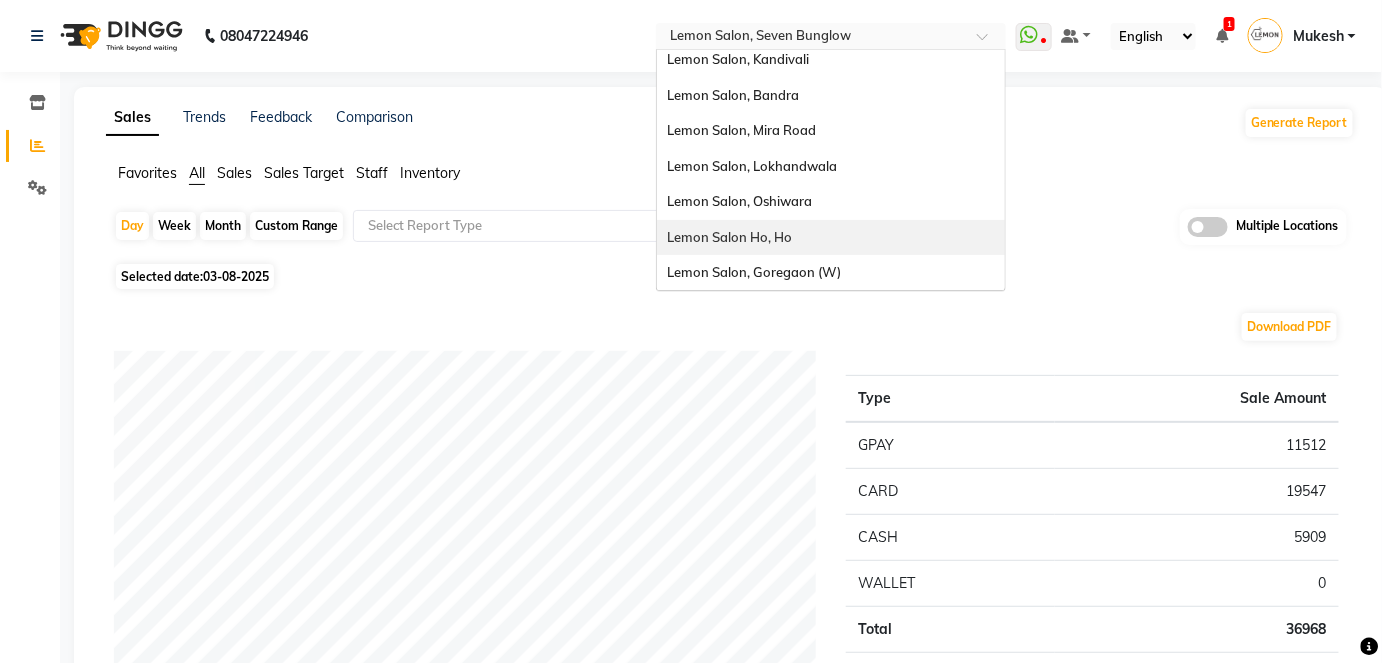 click on "Lemon Salon Ho, Ho" at bounding box center [729, 237] 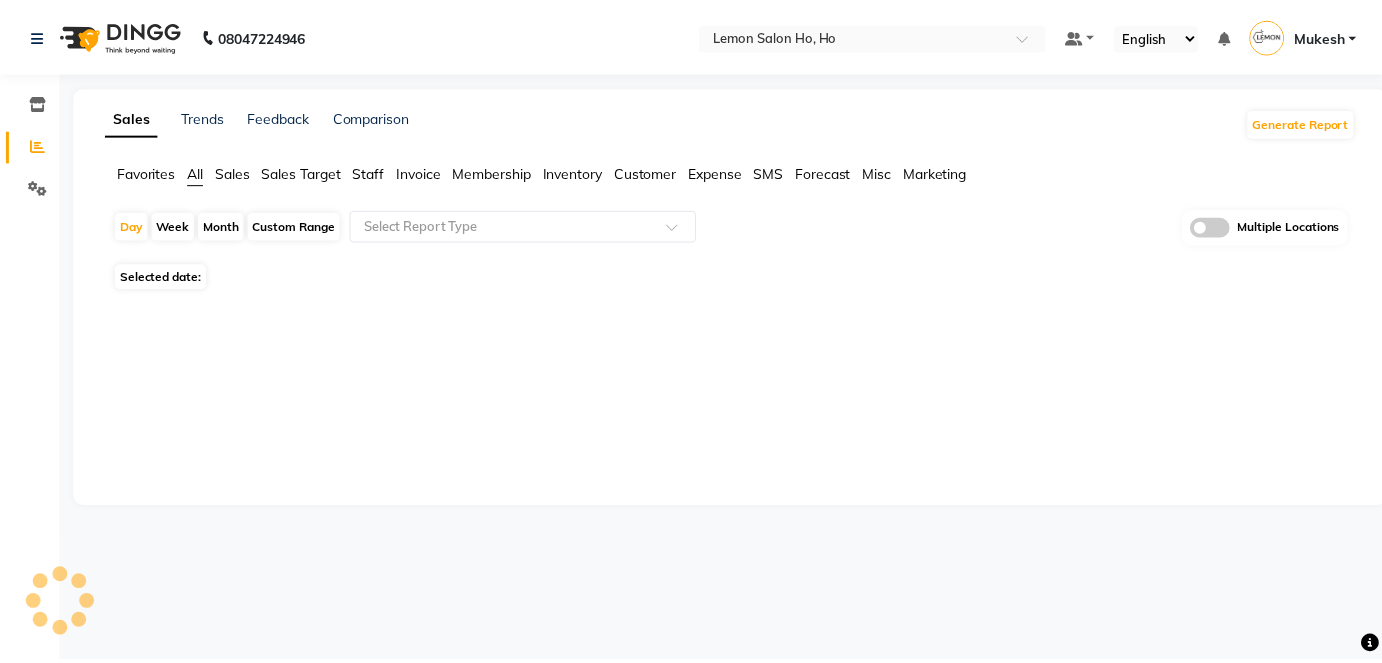 scroll, scrollTop: 0, scrollLeft: 0, axis: both 